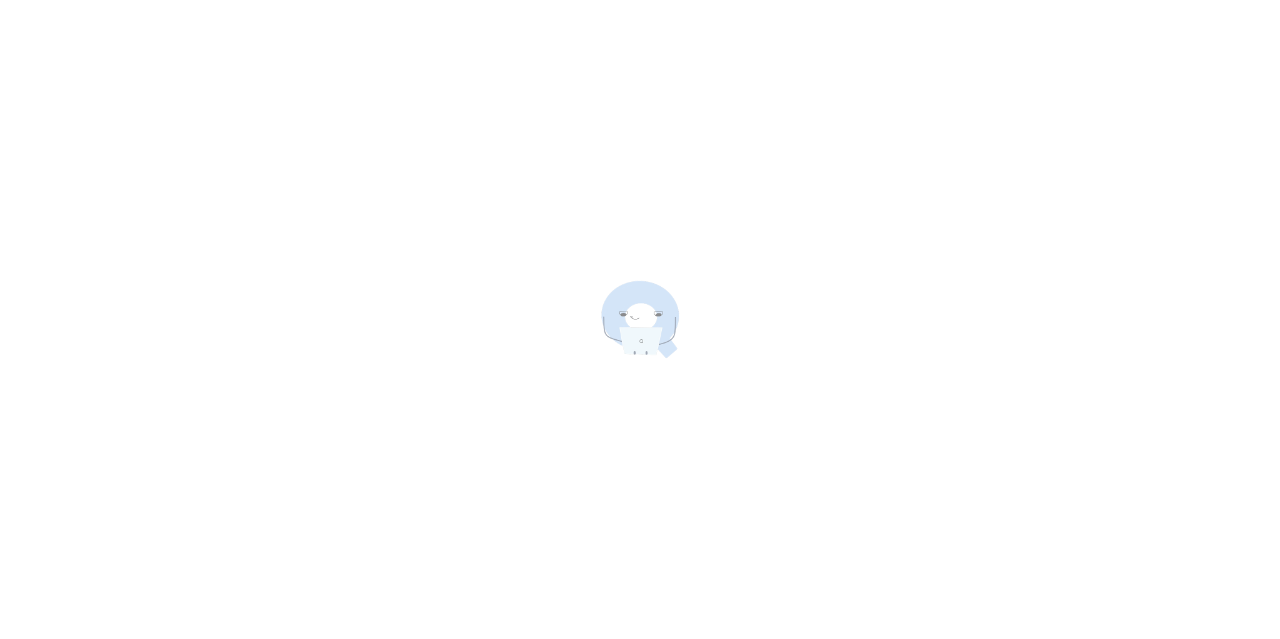 scroll, scrollTop: 0, scrollLeft: 0, axis: both 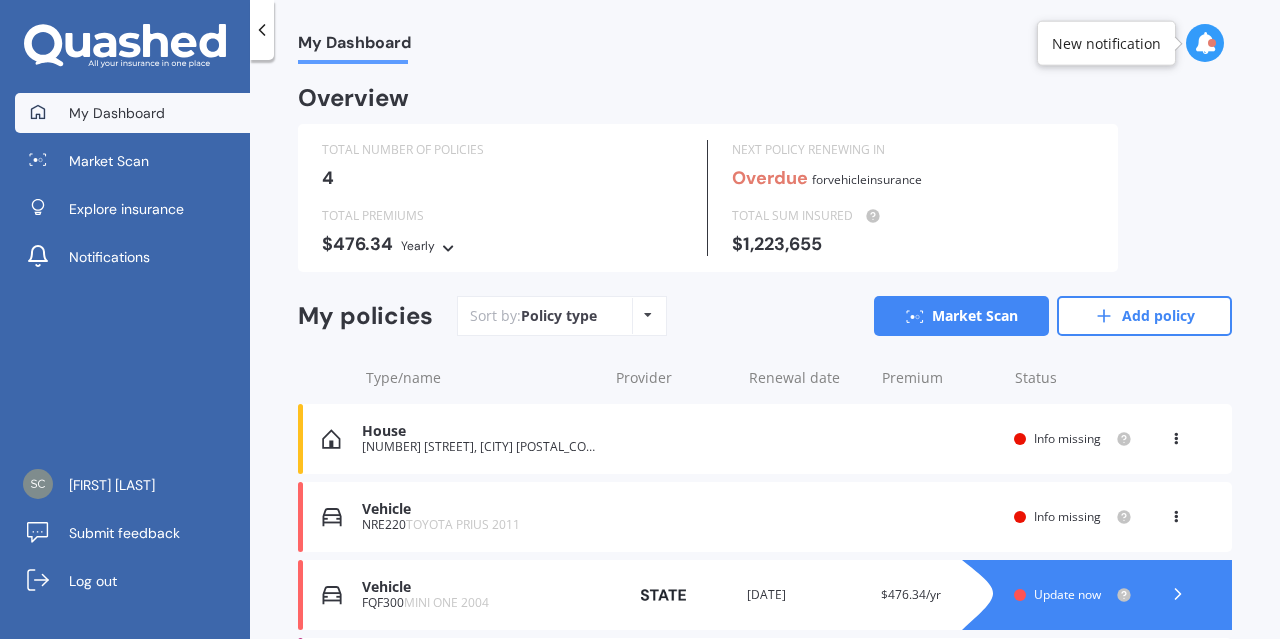 click at bounding box center (1205, 43) 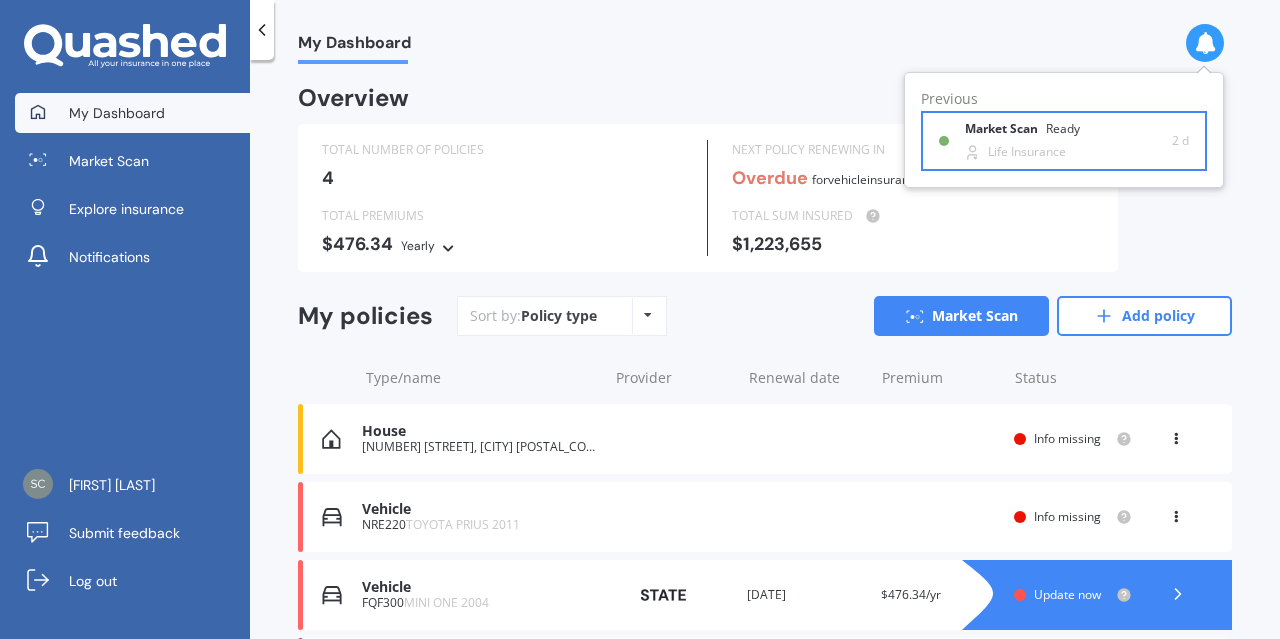 click on "Market Scan" at bounding box center [1005, 129] 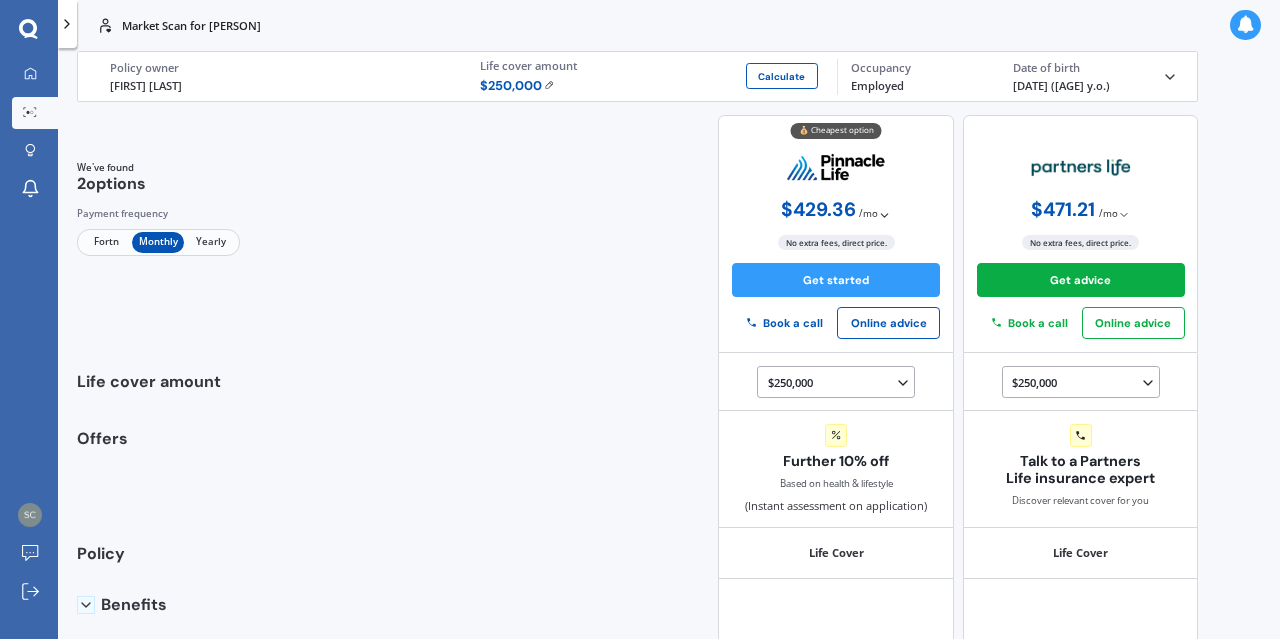 click at bounding box center [67, 24] 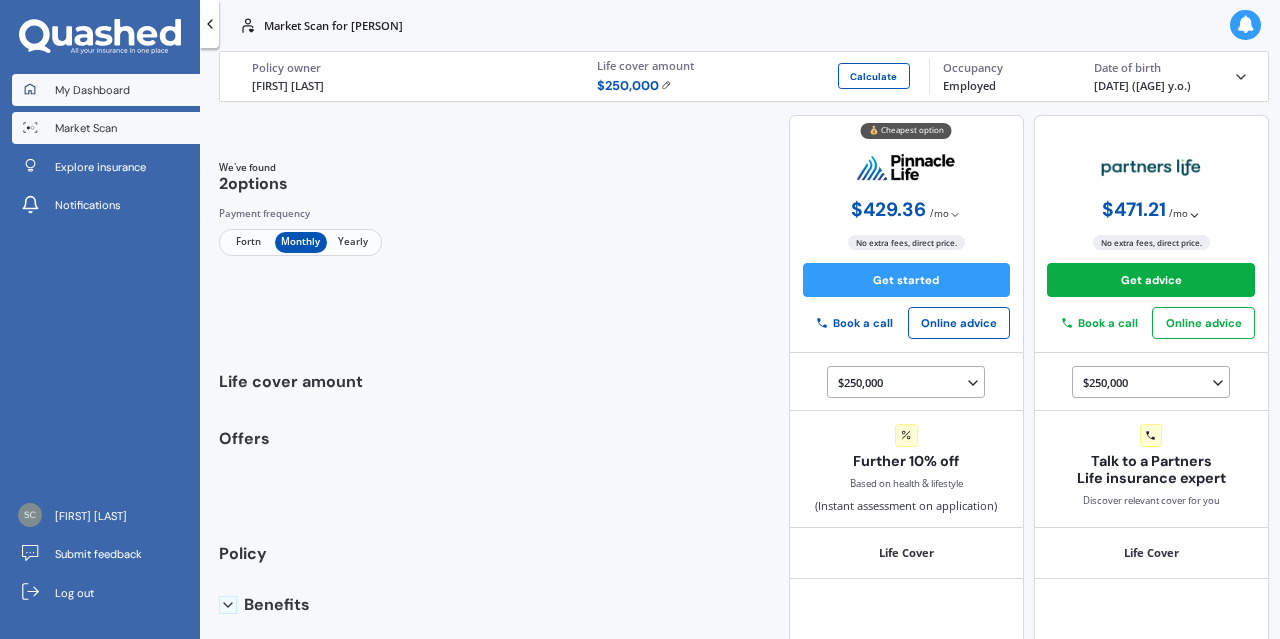 click on "My Dashboard" at bounding box center (92, 90) 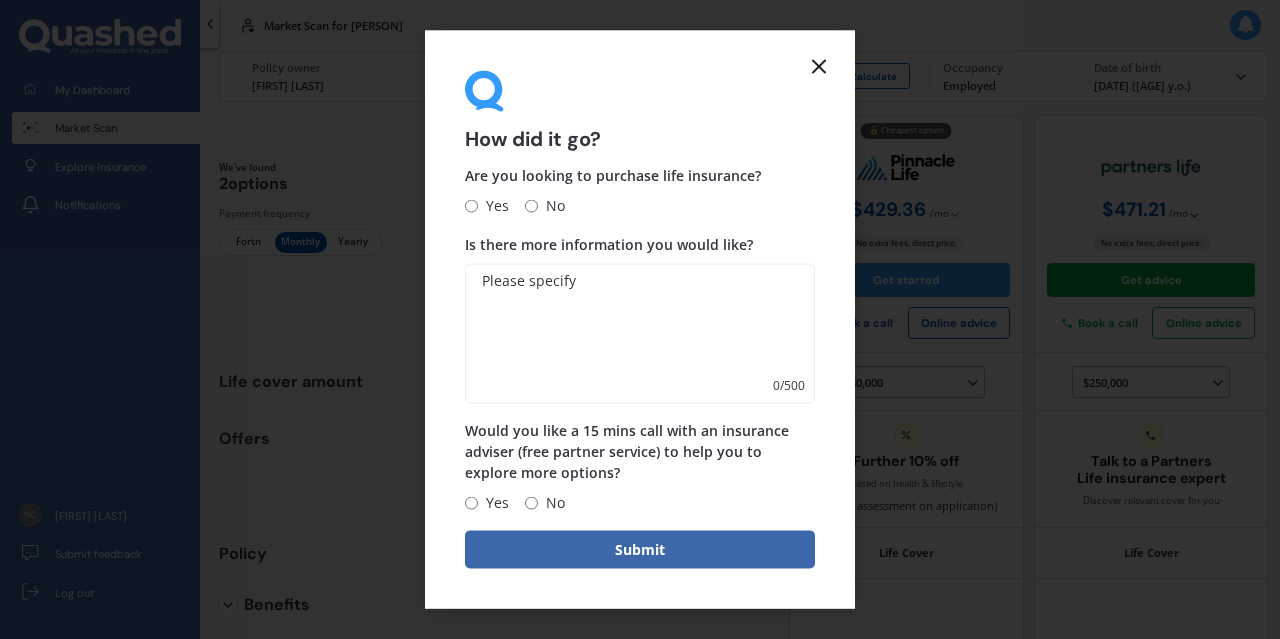 click on "No" at bounding box center (471, 205) 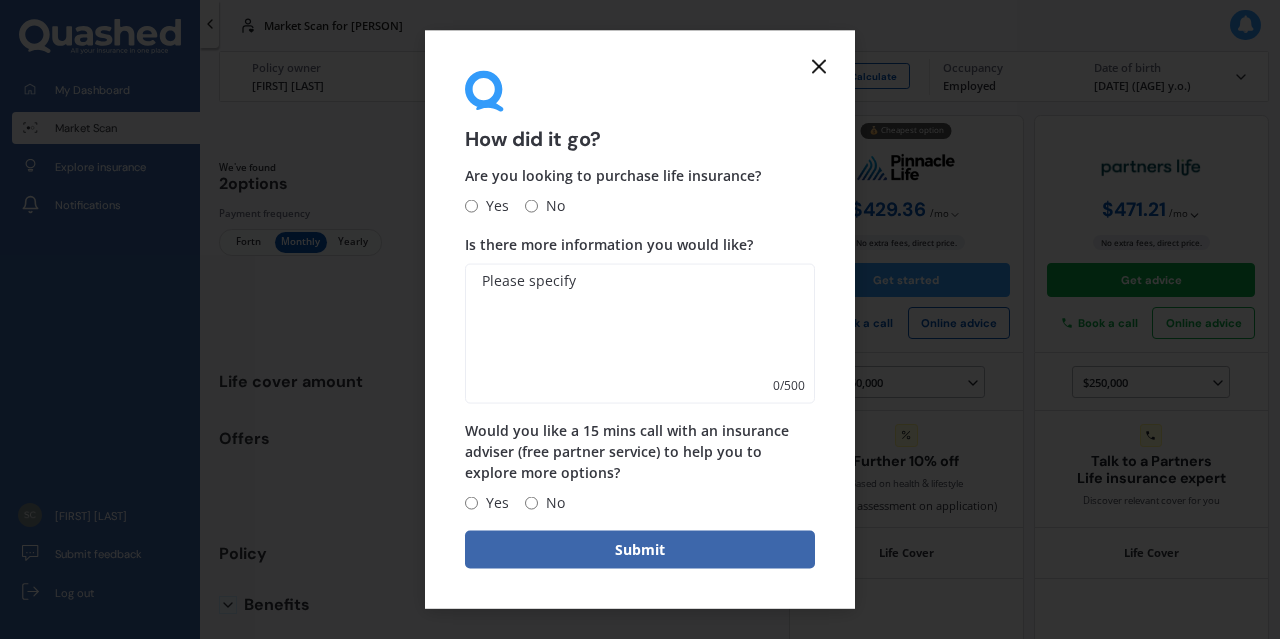 radio on "true" 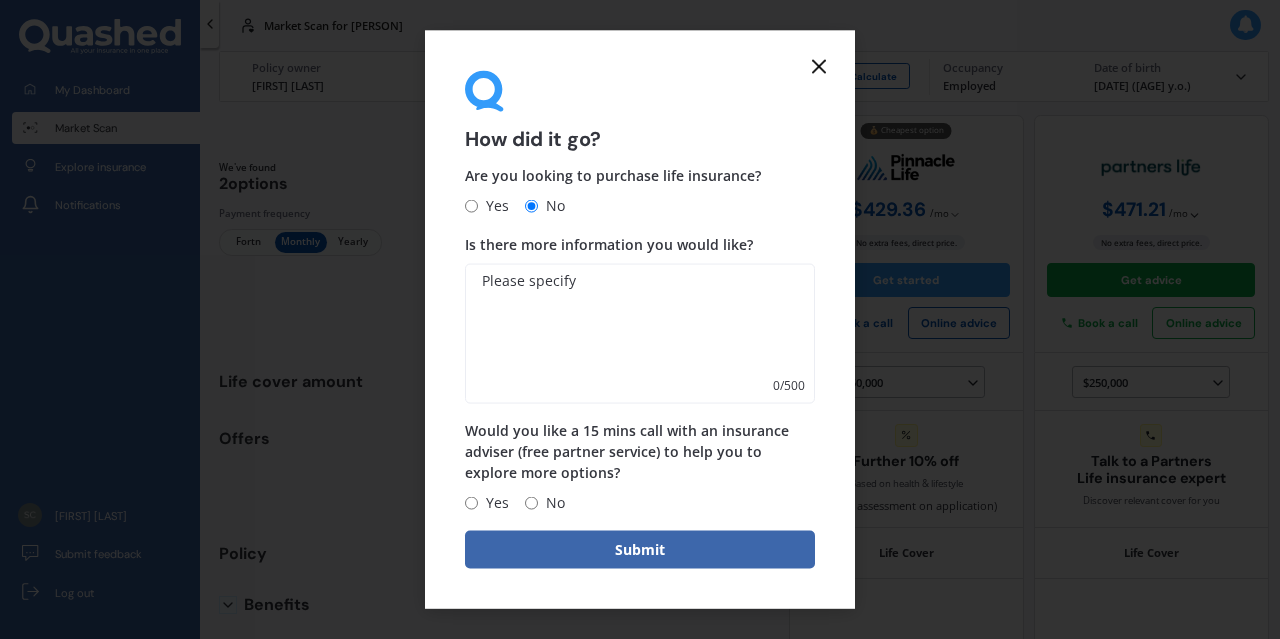 click on "No" at bounding box center [471, 502] 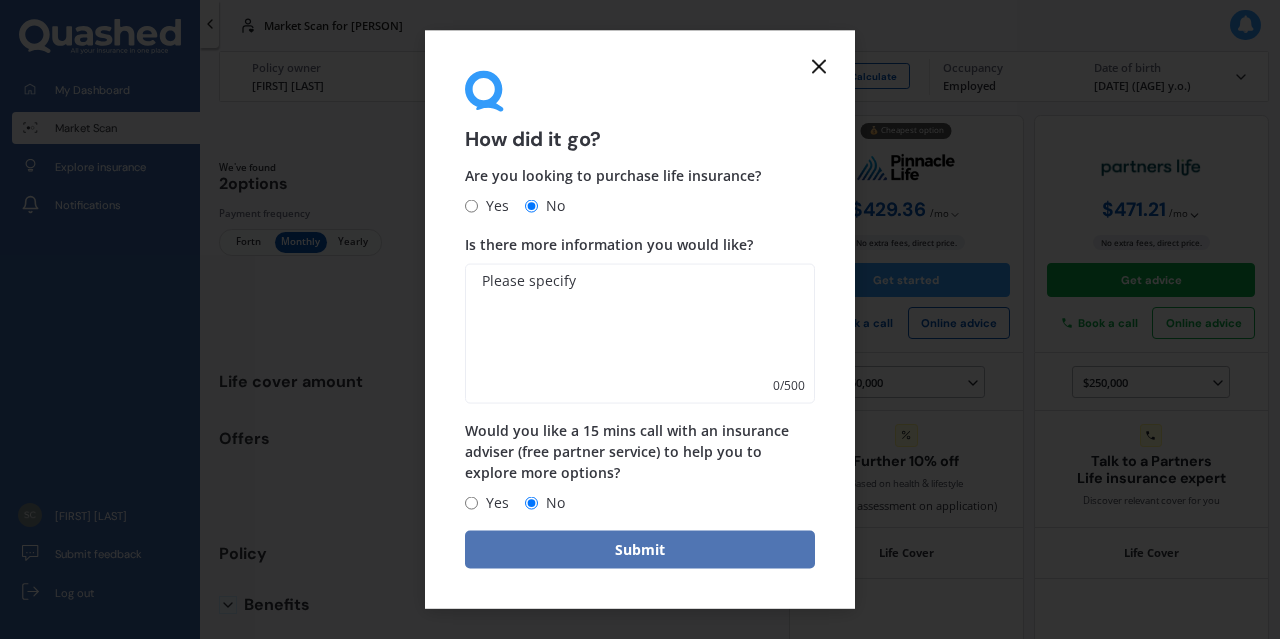 click on "Submit" at bounding box center [640, 550] 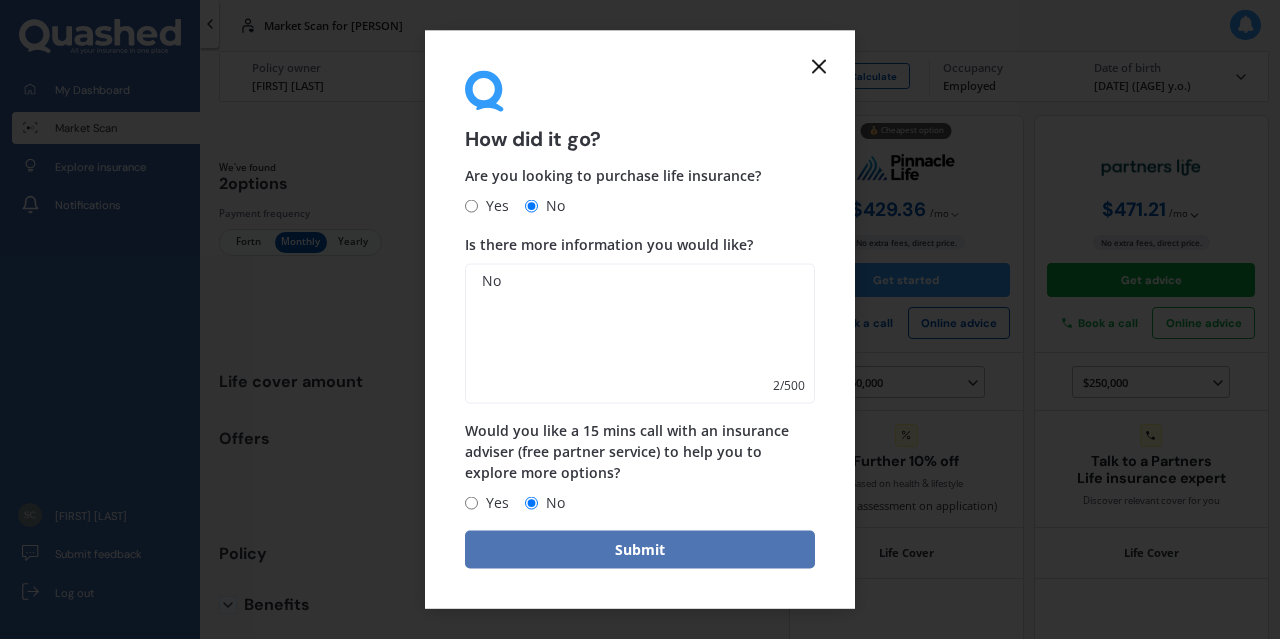 type on "No" 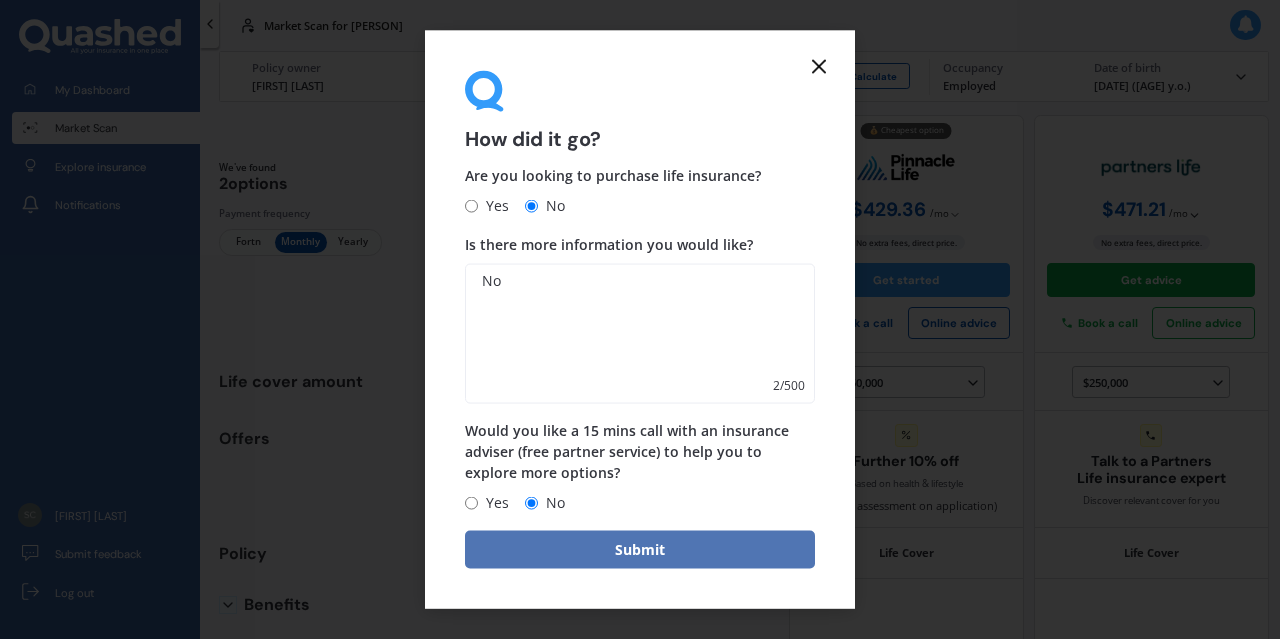 click on "Submit" at bounding box center (640, 550) 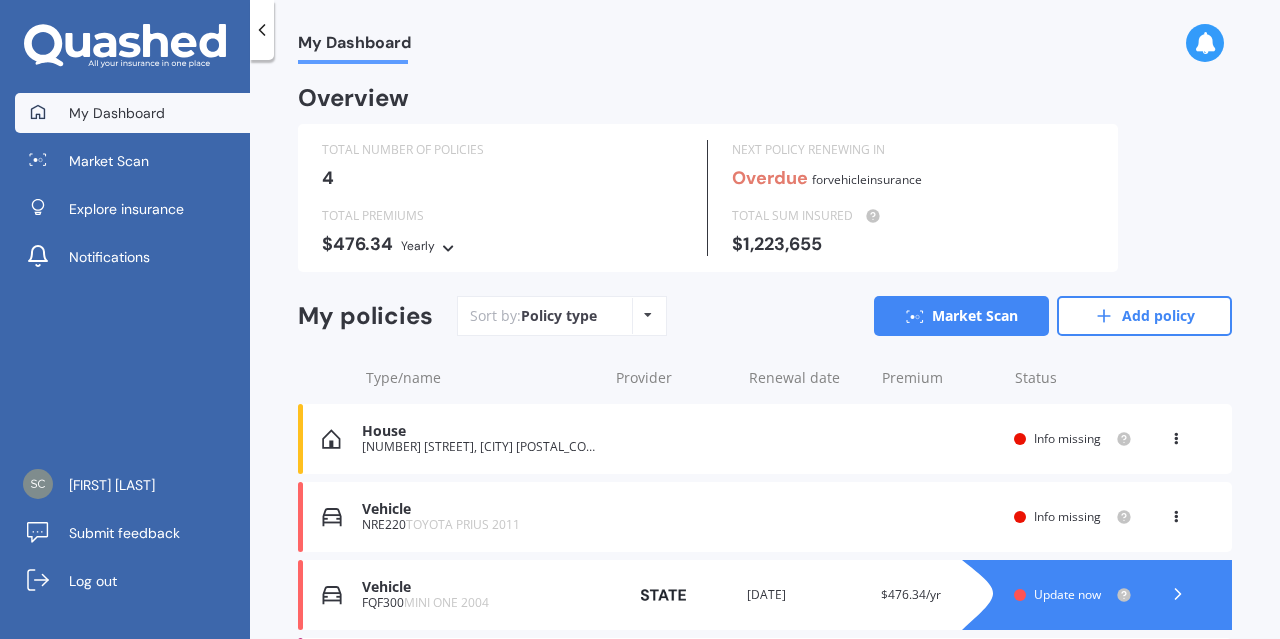 click on "Overview" at bounding box center (765, 106) 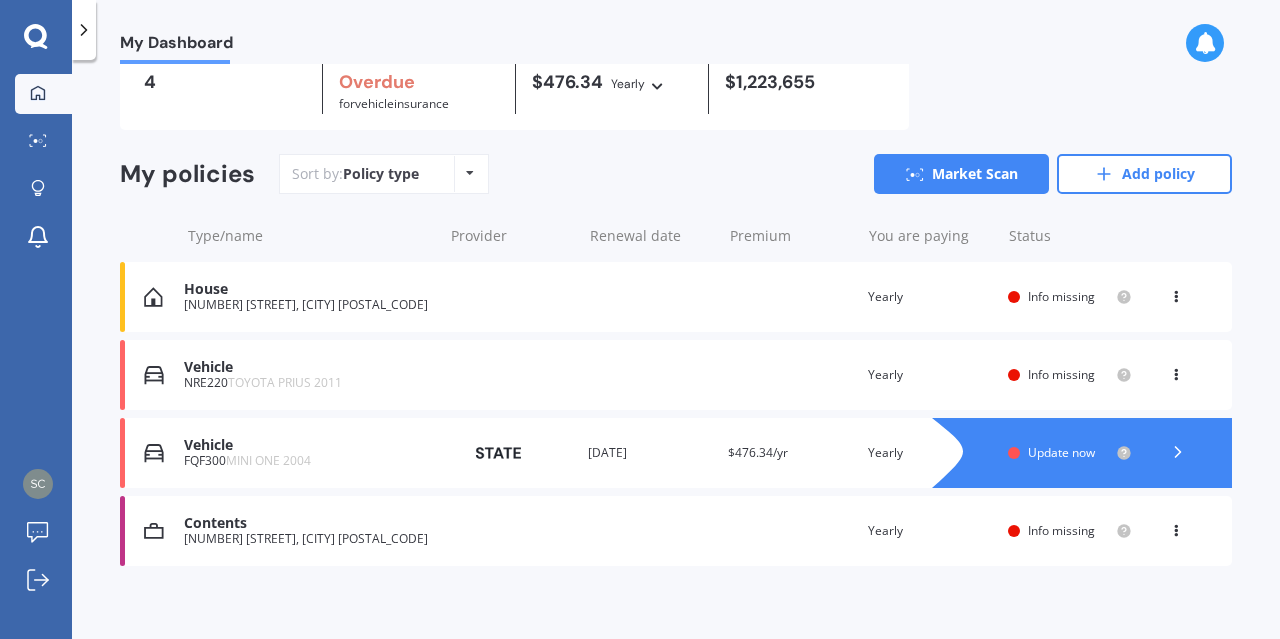 scroll, scrollTop: 107, scrollLeft: 0, axis: vertical 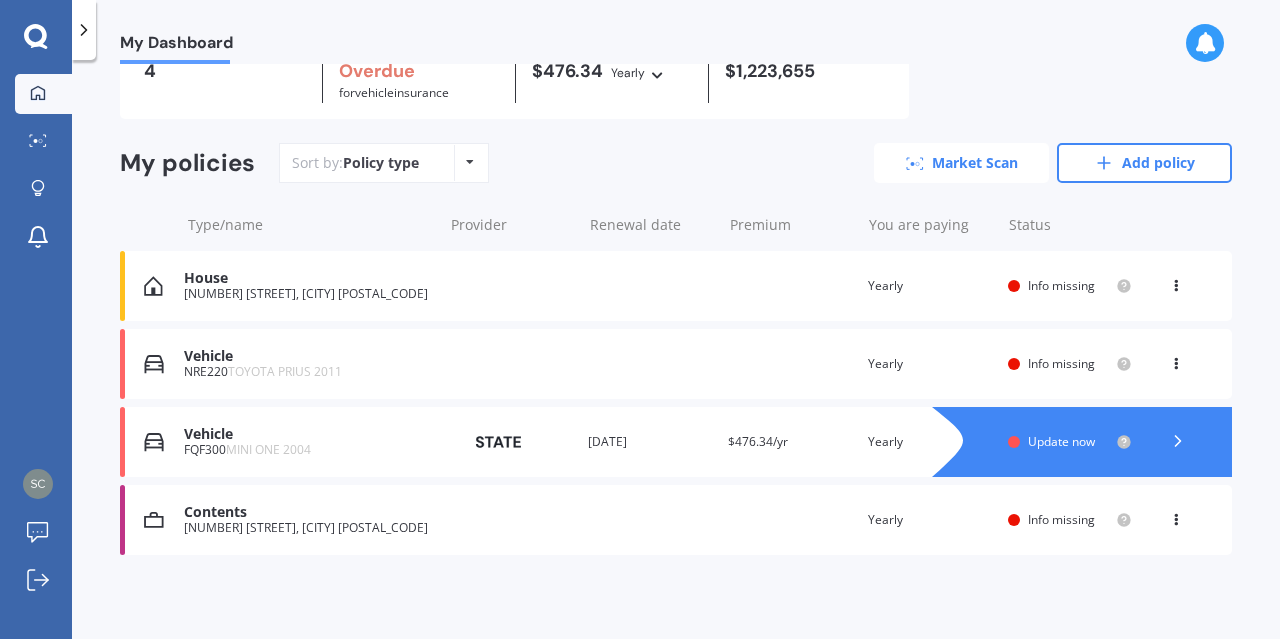 click on "Market Scan" at bounding box center [961, 163] 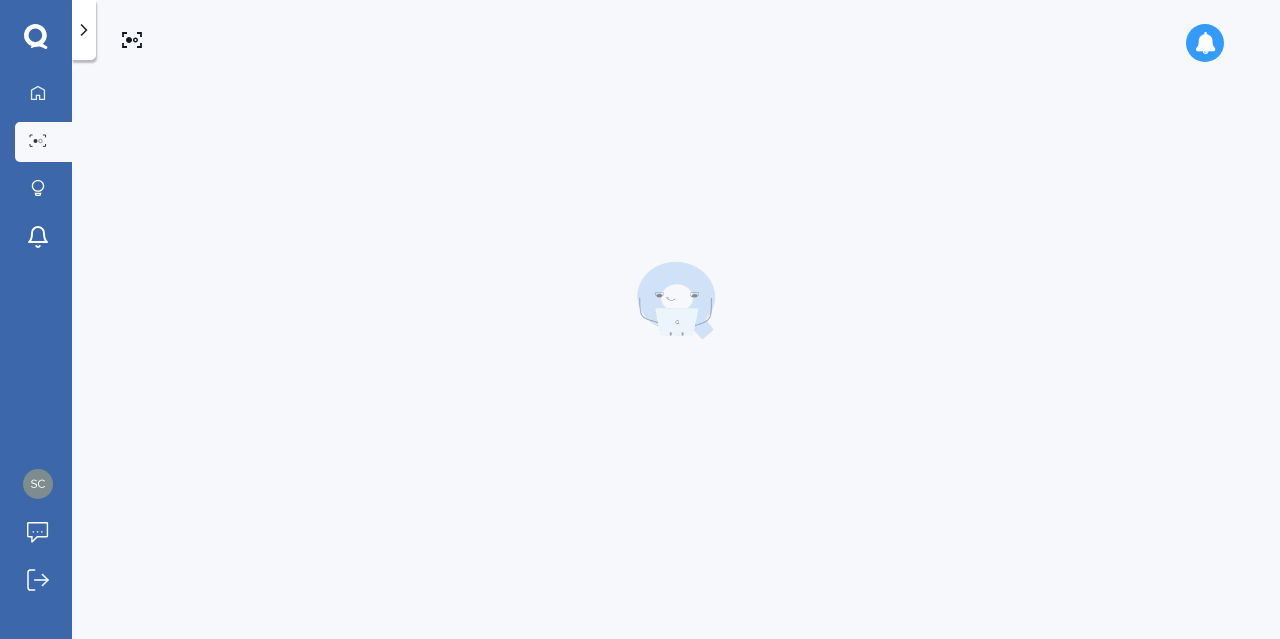 scroll, scrollTop: 0, scrollLeft: 0, axis: both 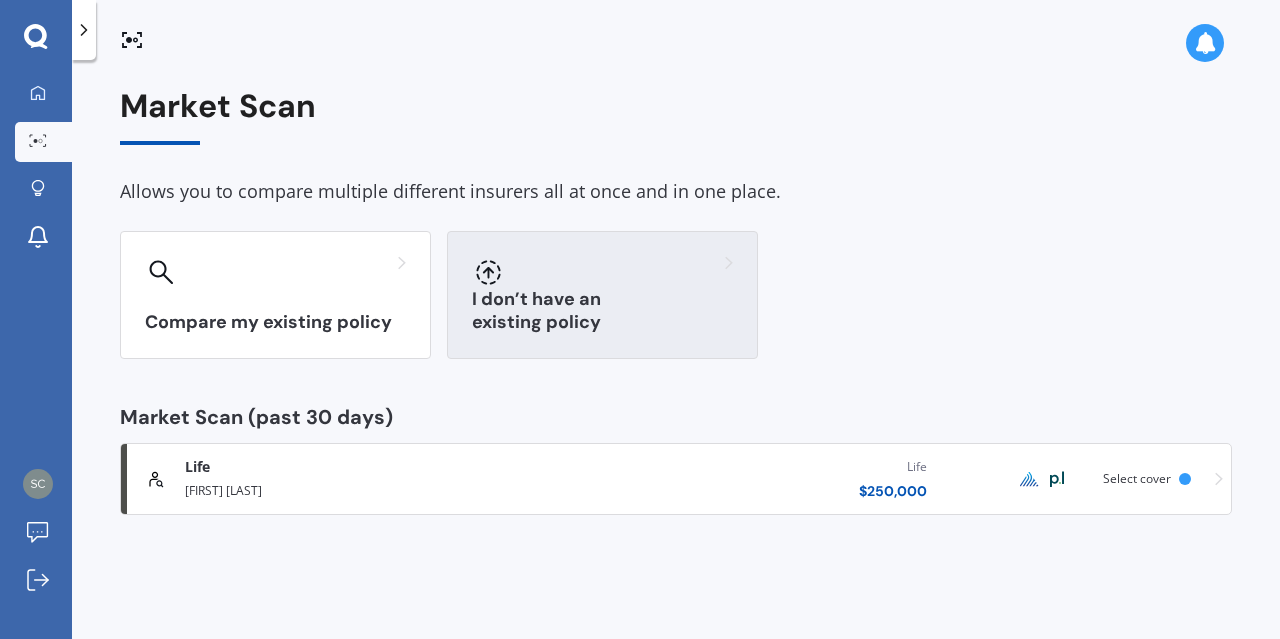 click on "I don’t have an existing policy" at bounding box center [602, 295] 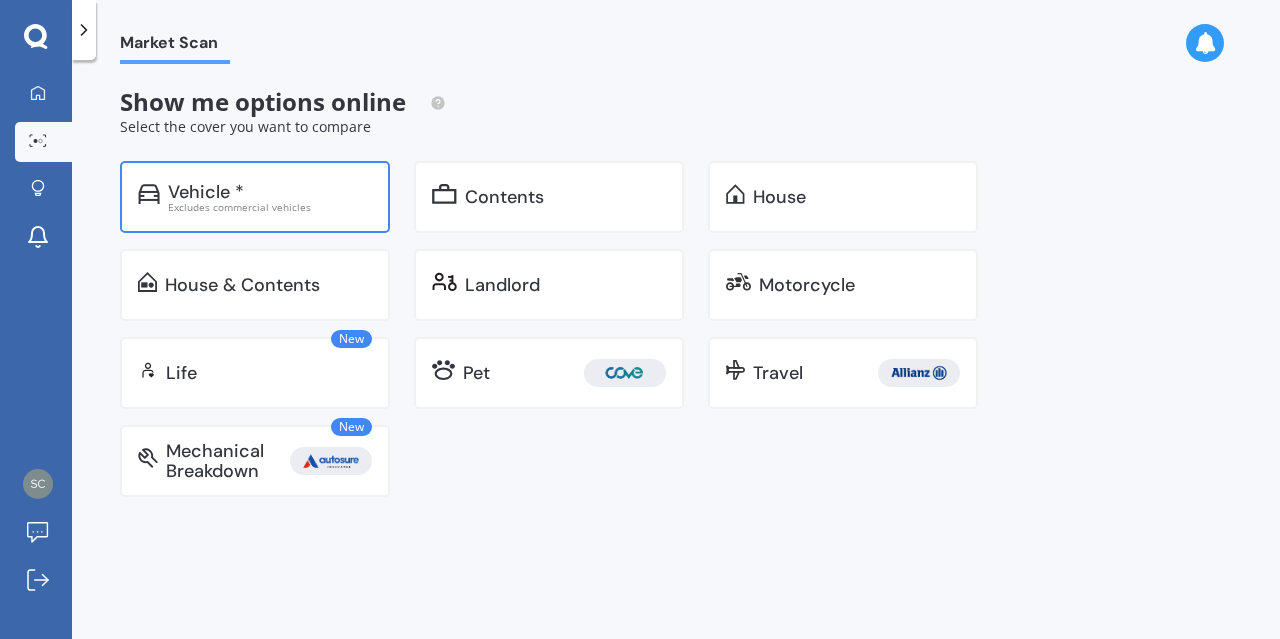 click on "Vehicle *" at bounding box center [270, 192] 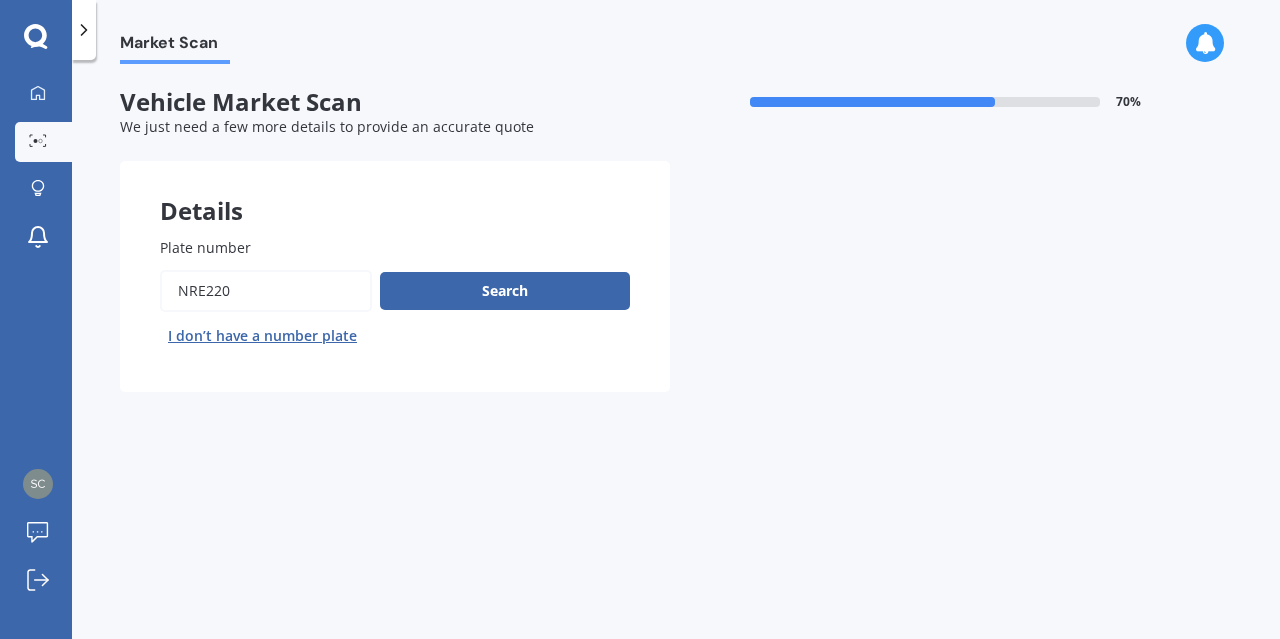 drag, startPoint x: 232, startPoint y: 288, endPoint x: 174, endPoint y: 289, distance: 58.00862 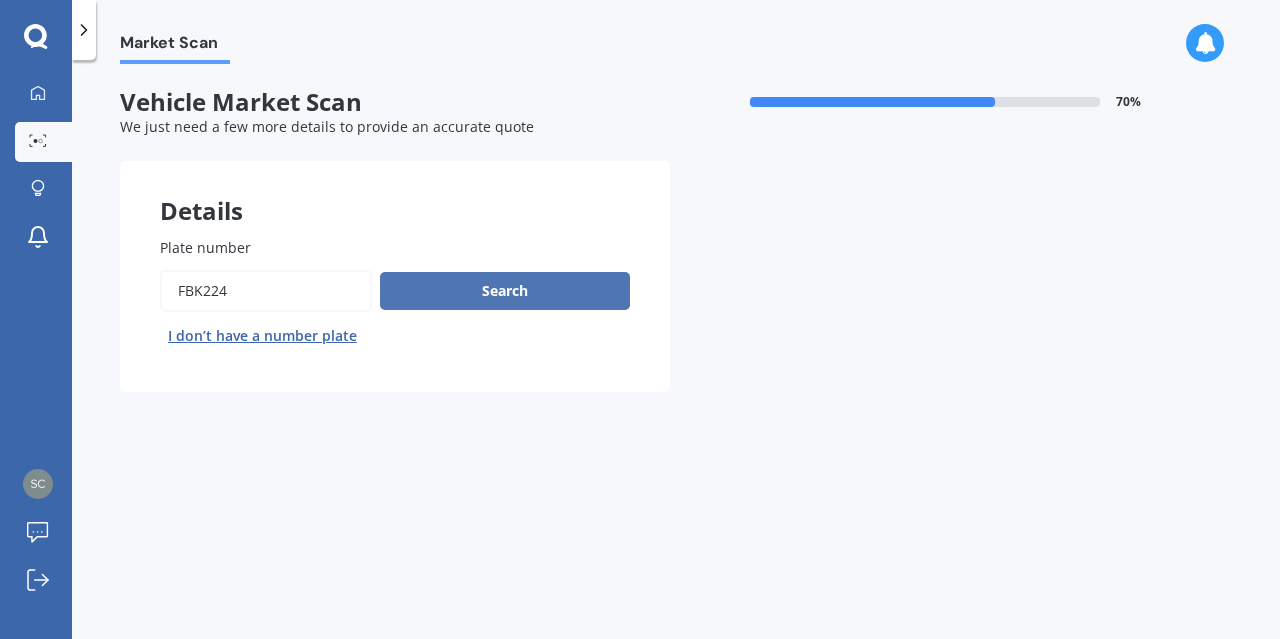 type on "FBK224" 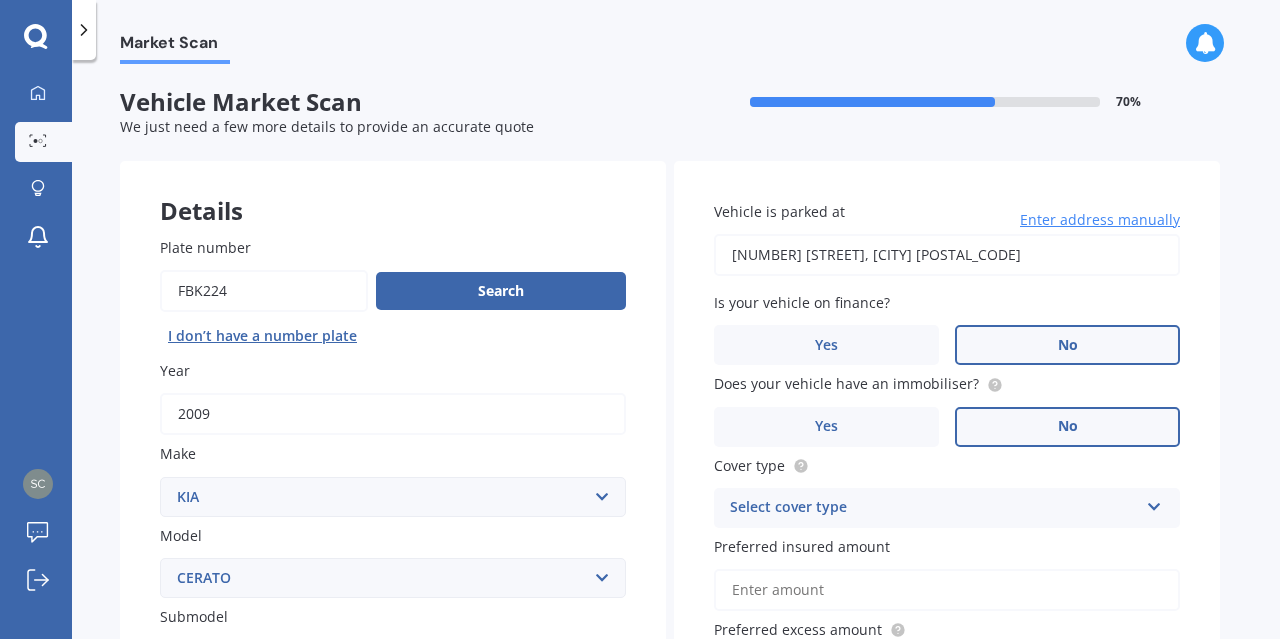 click on "No" at bounding box center (1067, 345) 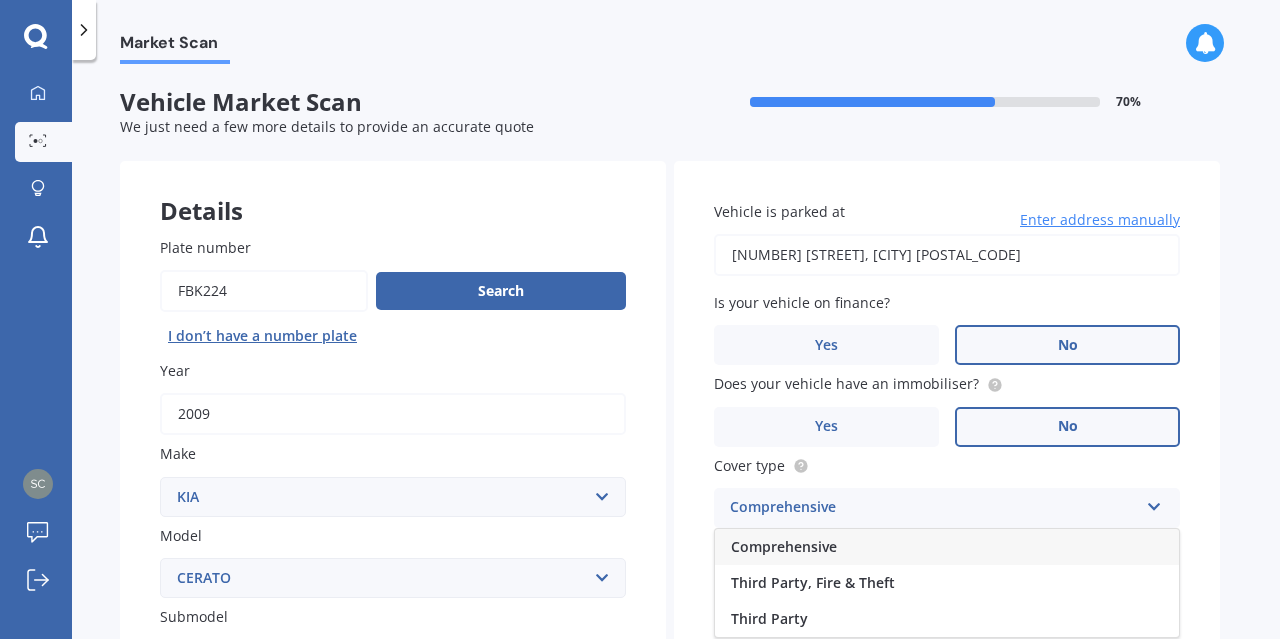 scroll, scrollTop: 100, scrollLeft: 0, axis: vertical 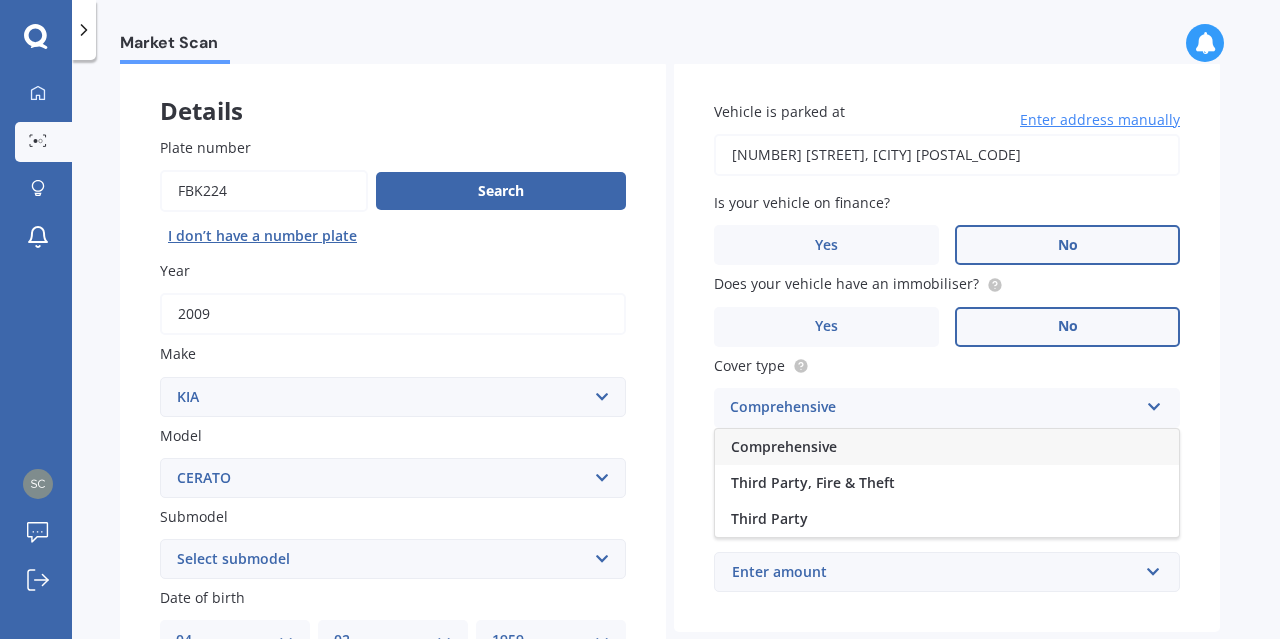 click on "Comprehensive" at bounding box center (784, 446) 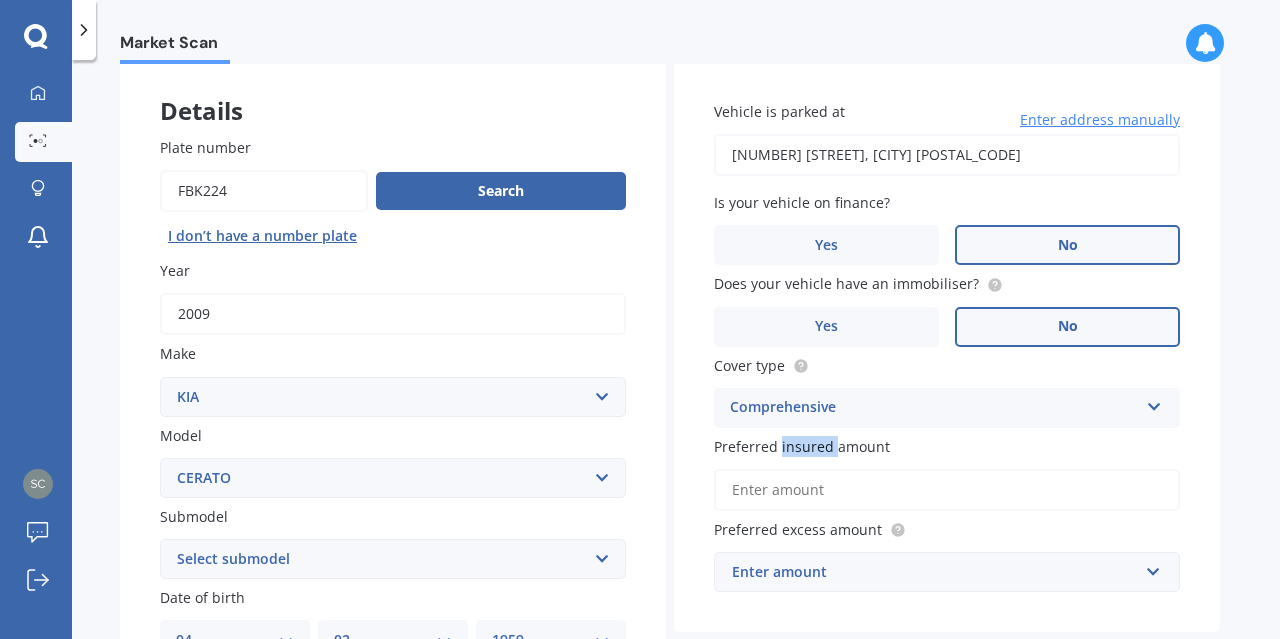 click on "Preferred insured amount" at bounding box center [802, 446] 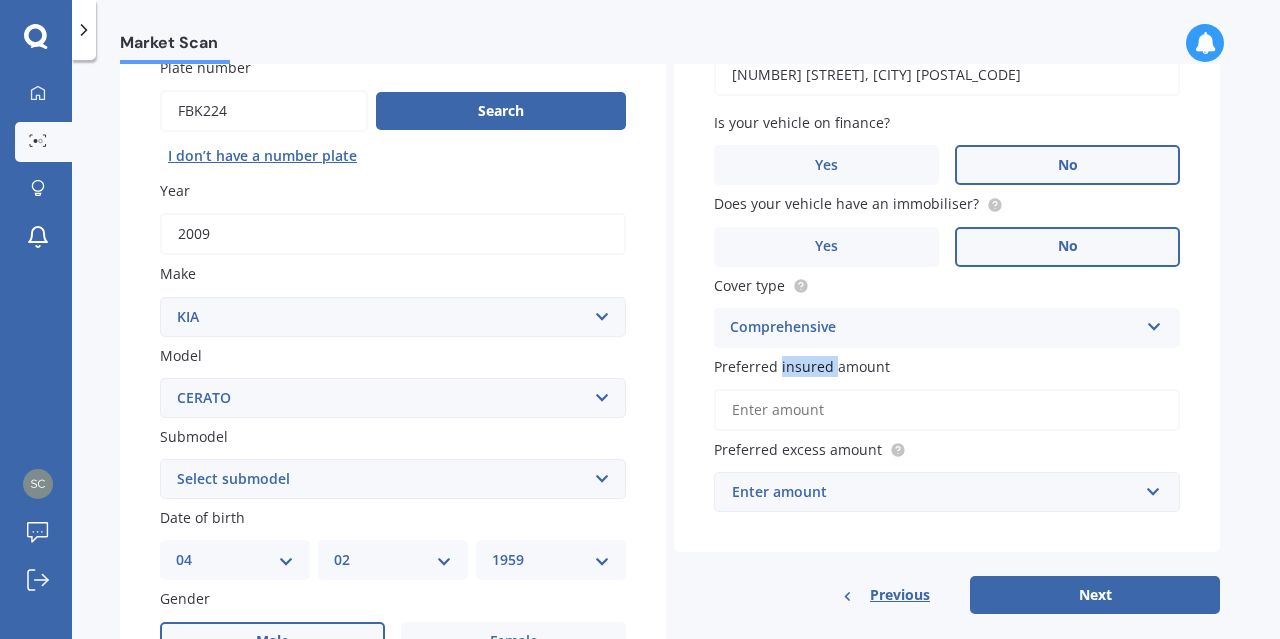 scroll, scrollTop: 300, scrollLeft: 0, axis: vertical 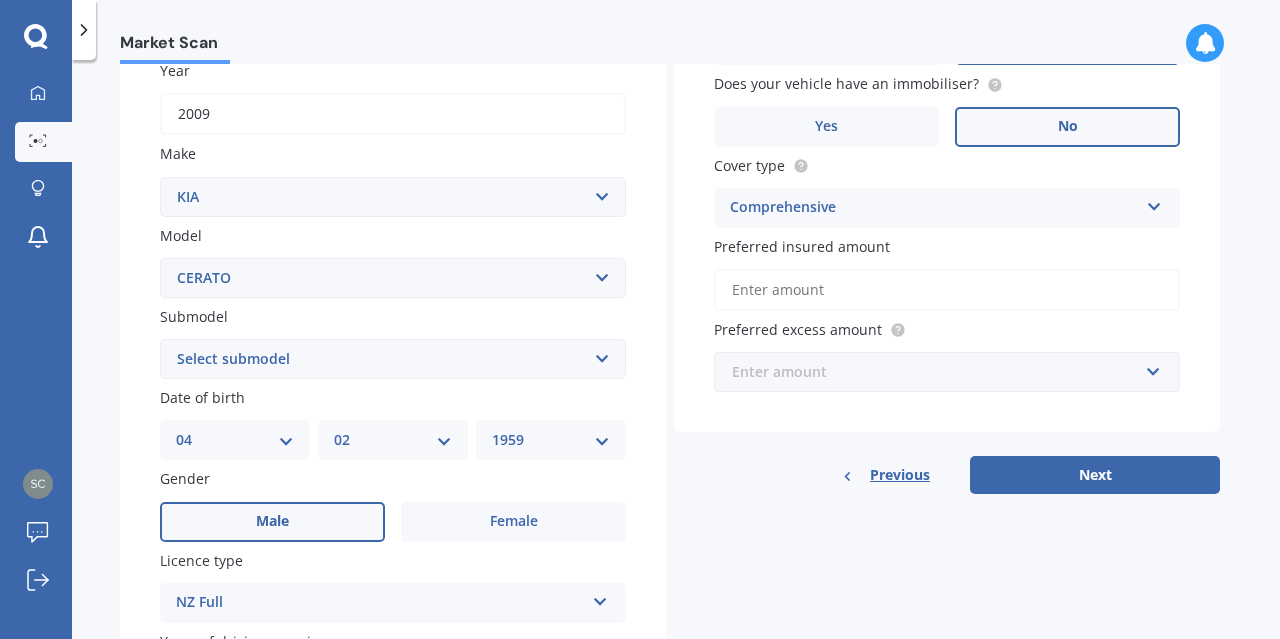 click at bounding box center [940, 372] 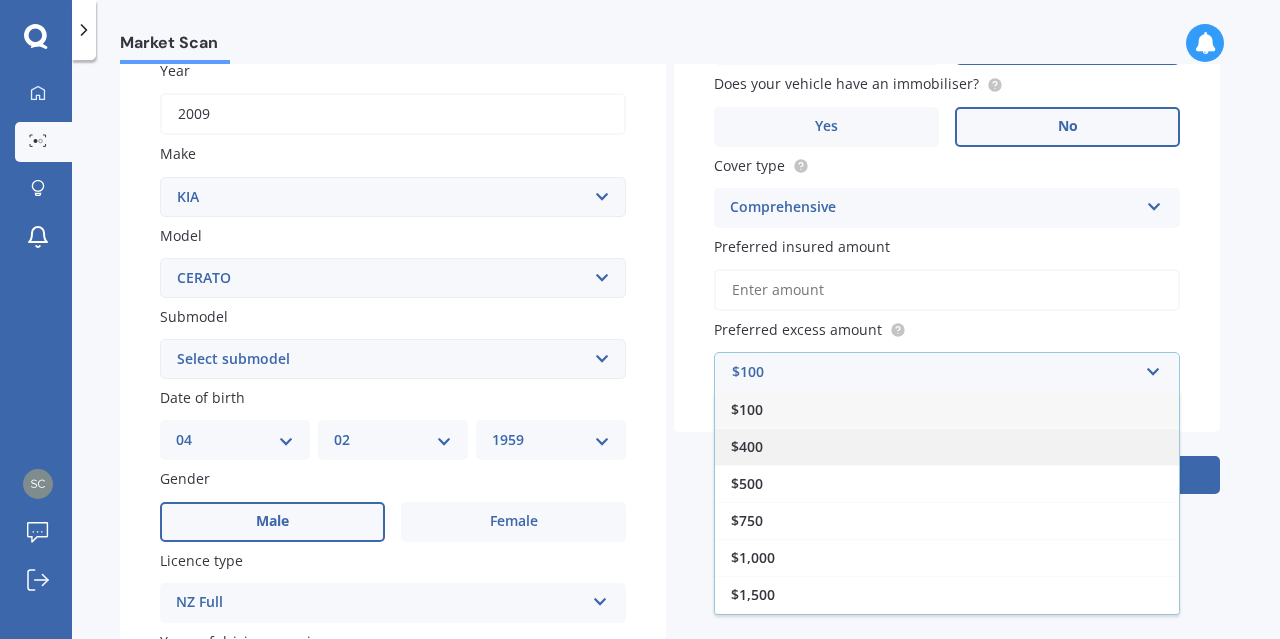 click on "$400" at bounding box center (747, 409) 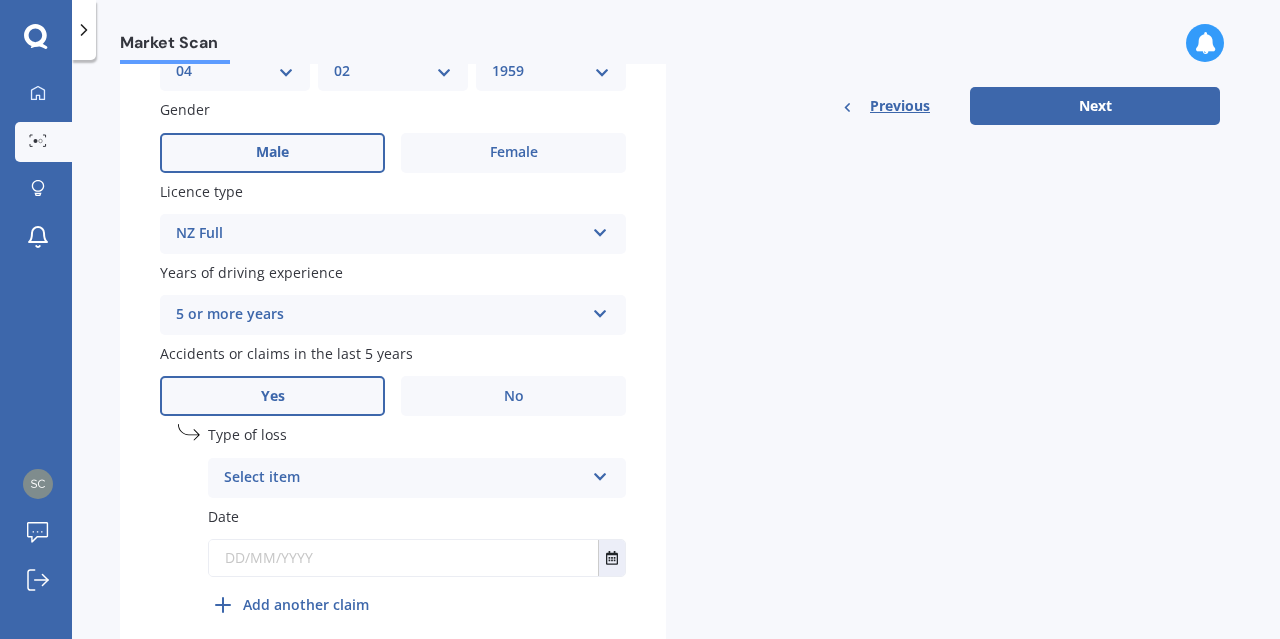 scroll, scrollTop: 700, scrollLeft: 0, axis: vertical 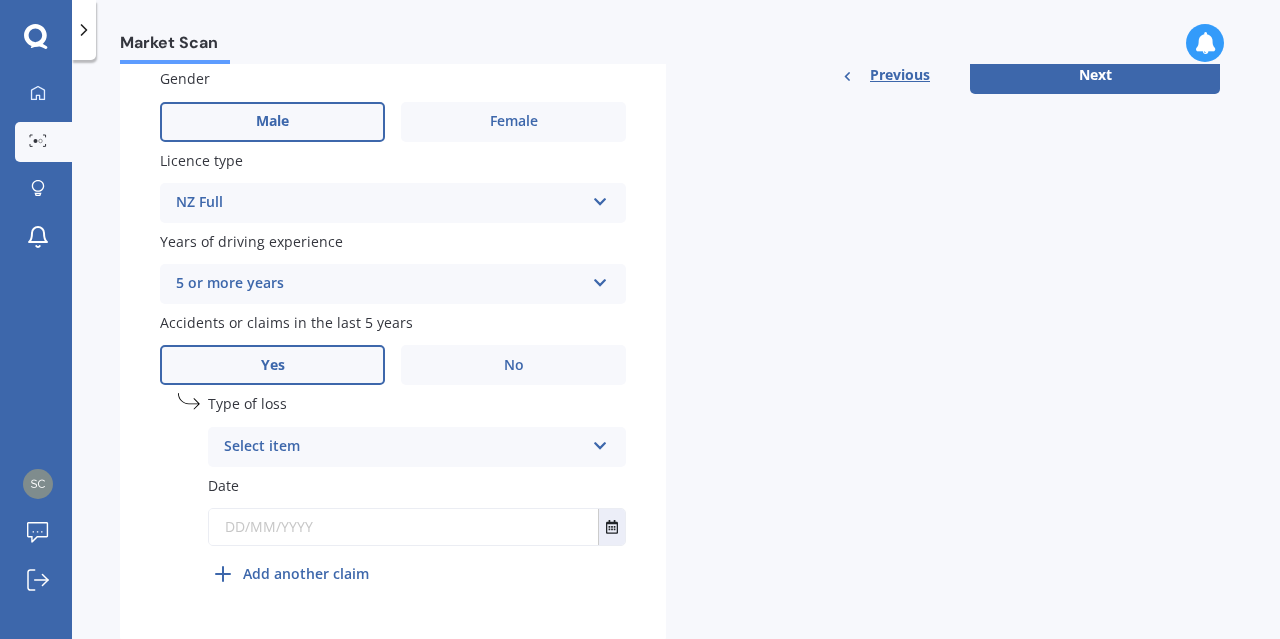 click at bounding box center [600, 442] 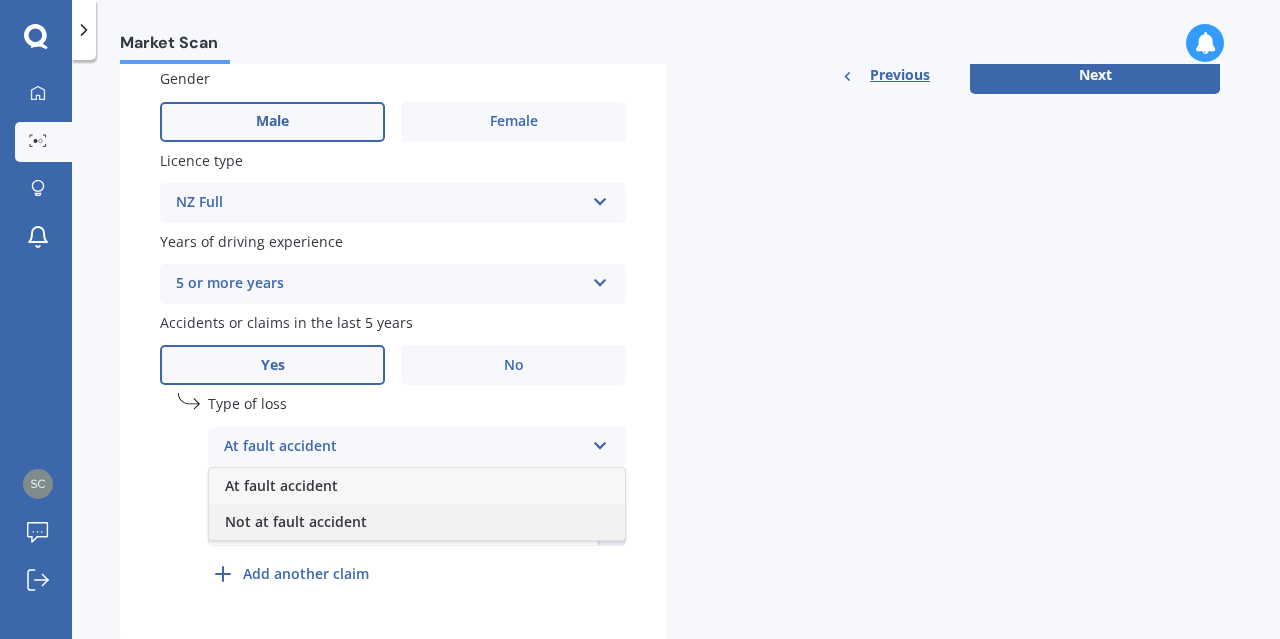 click on "Not at fault accident" at bounding box center (417, 522) 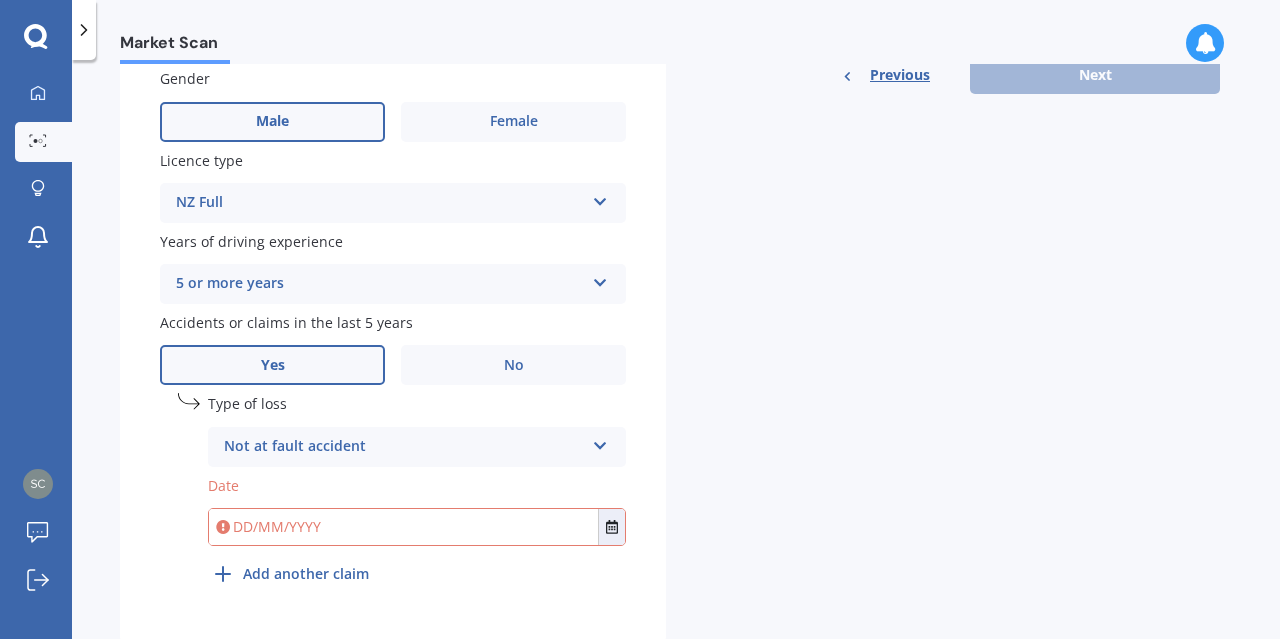 click at bounding box center [403, 527] 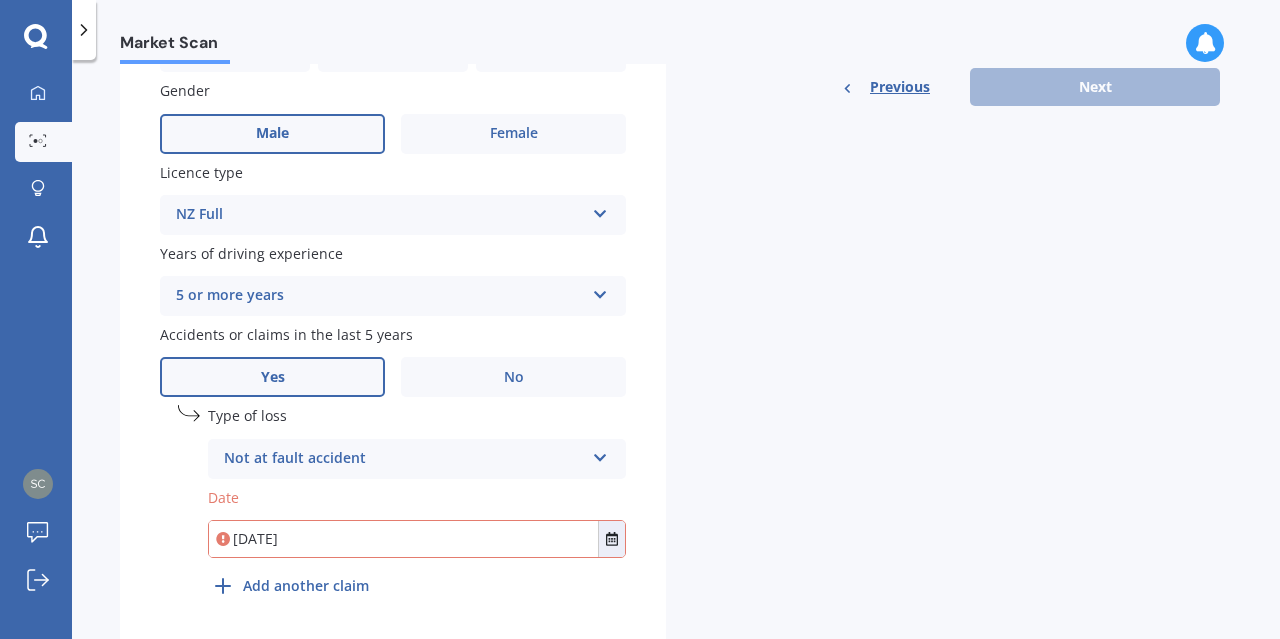 scroll, scrollTop: 758, scrollLeft: 0, axis: vertical 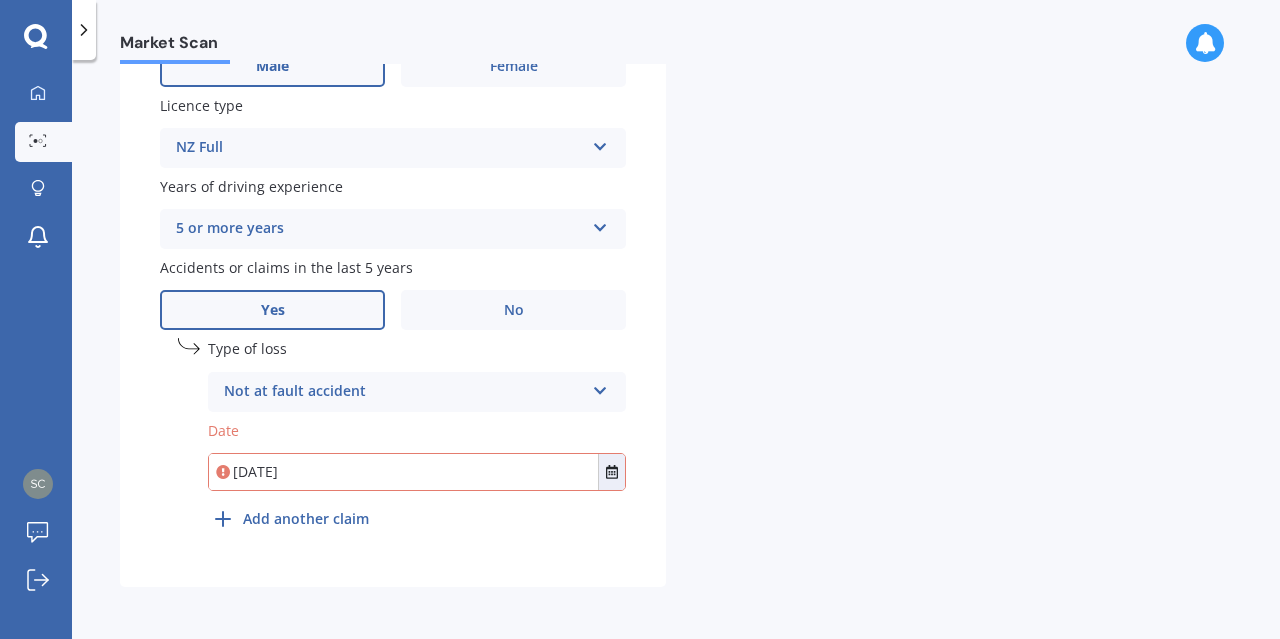 type on "[DATE]" 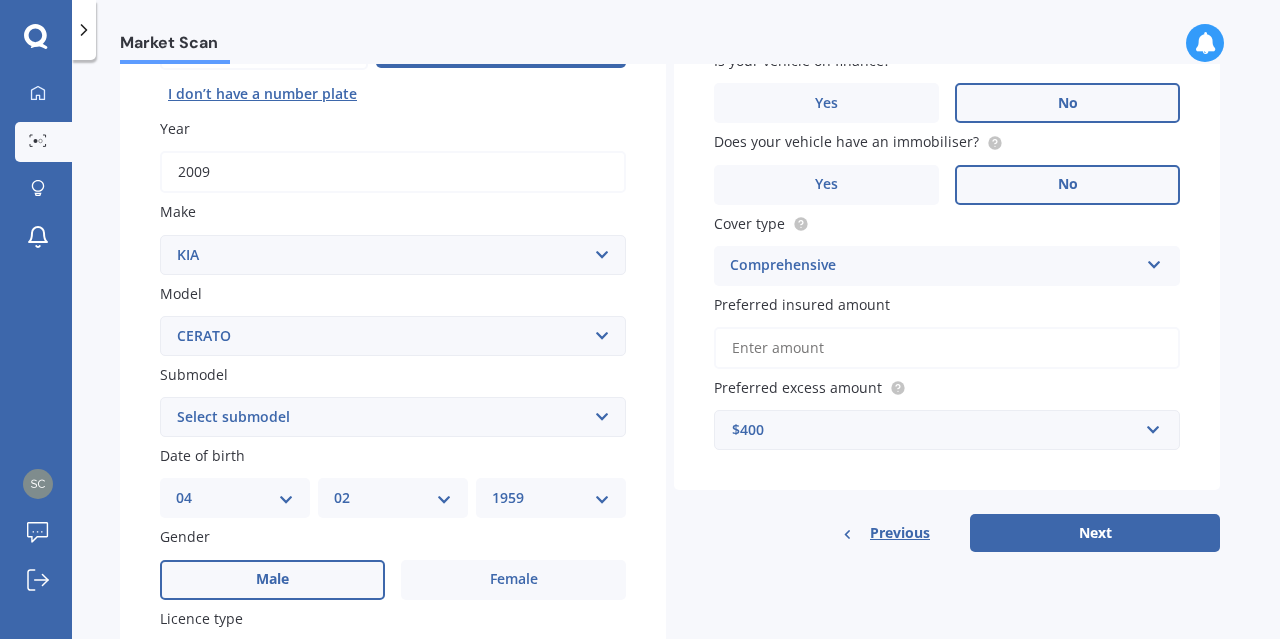 scroll, scrollTop: 458, scrollLeft: 0, axis: vertical 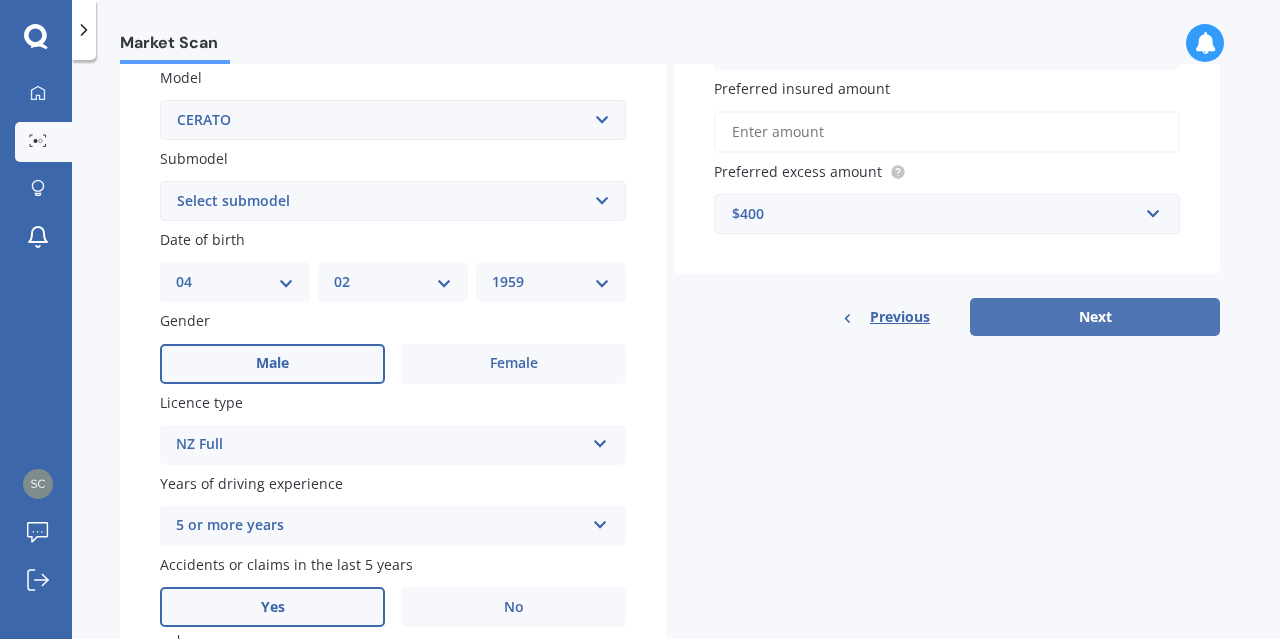 click on "Next" at bounding box center (1095, 317) 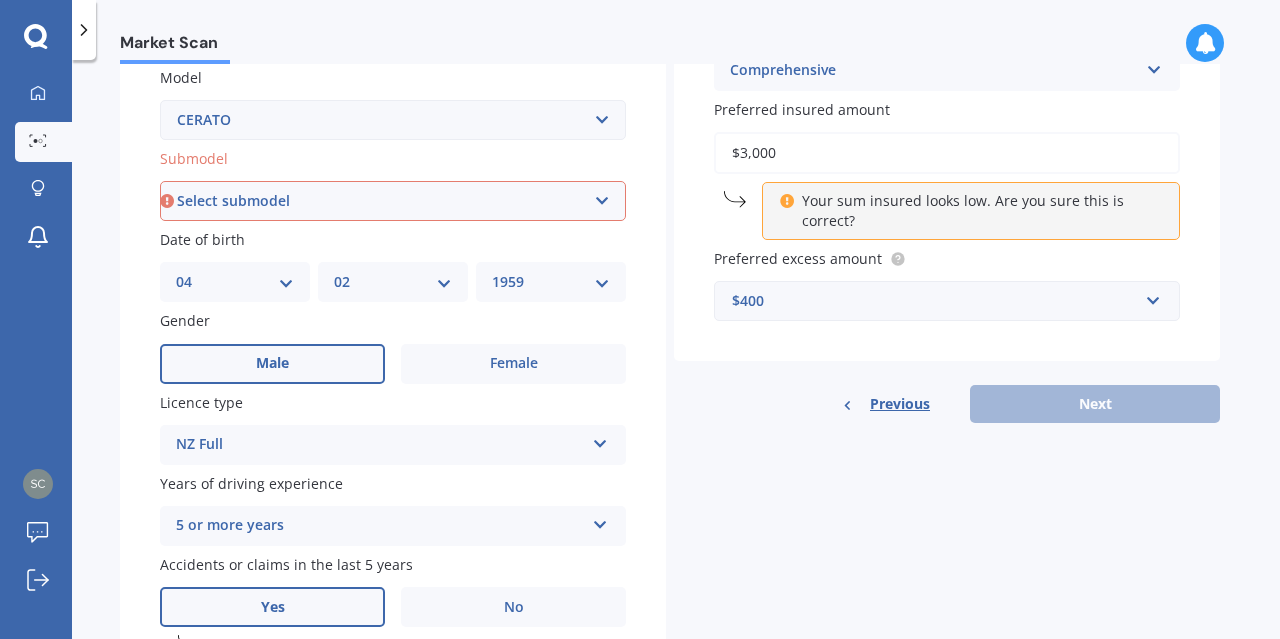click on "Your sum insured looks low. Are you sure this is correct?" at bounding box center [971, 211] 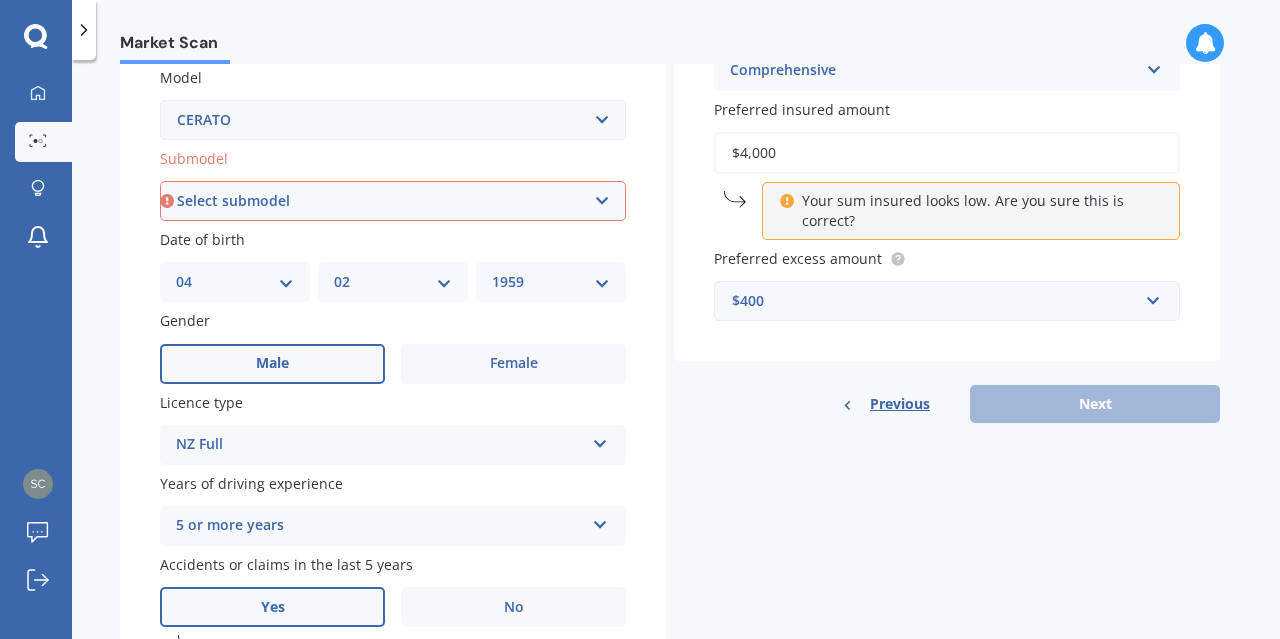 type on "$4,000" 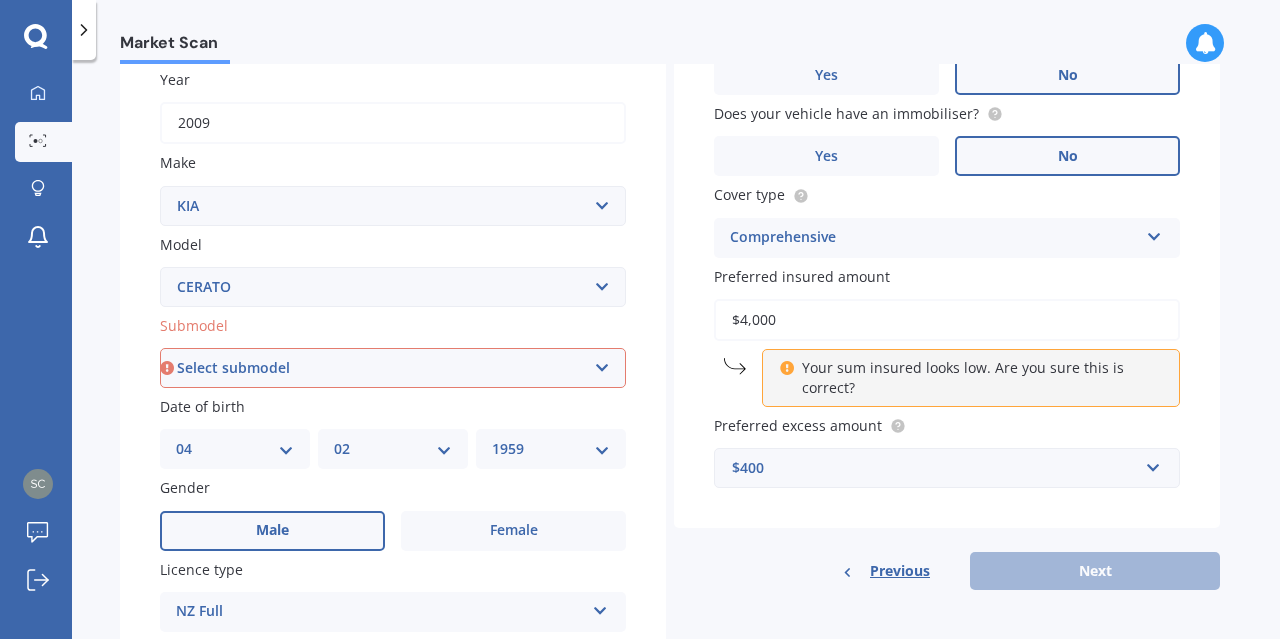 scroll, scrollTop: 358, scrollLeft: 0, axis: vertical 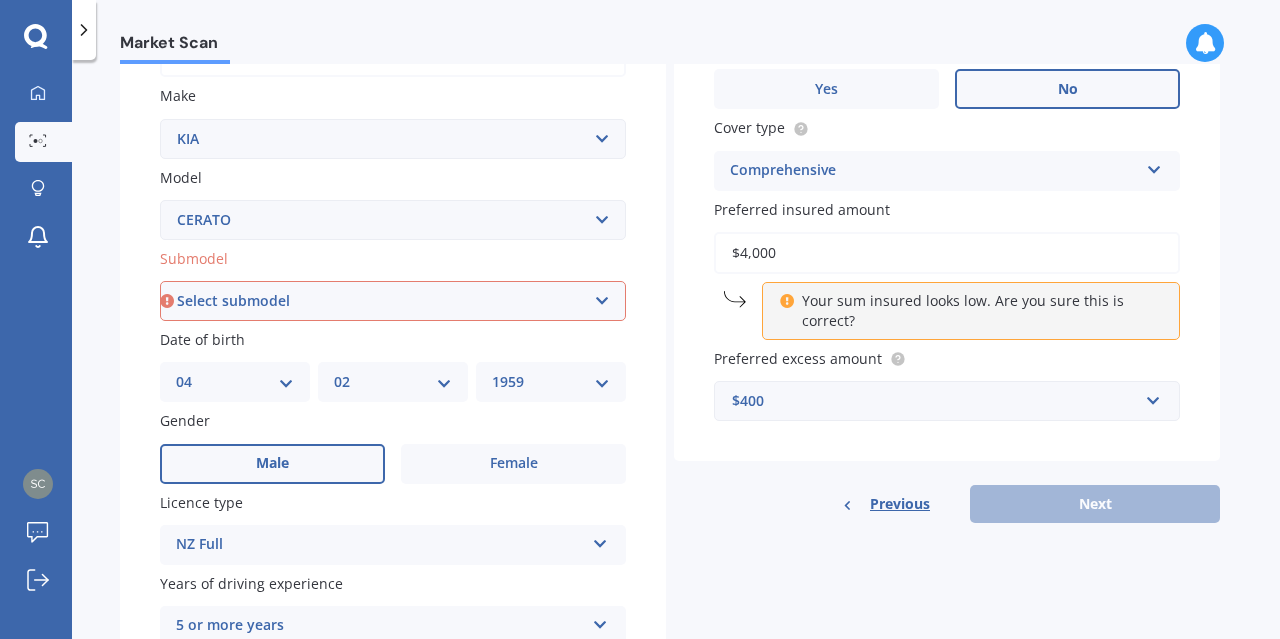 click on "Your sum insured looks low. Are you sure this is correct?" at bounding box center [978, 311] 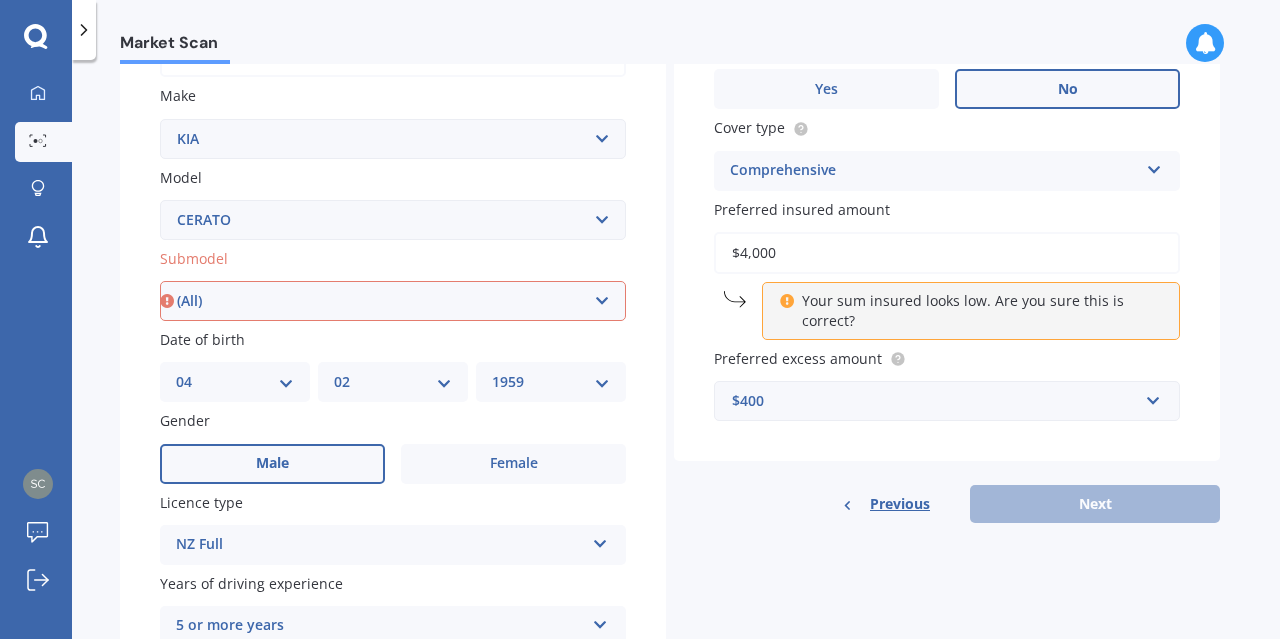 click on "Select submodel (All) EX GT 1.6PT/7AM Limited LX Hatch" at bounding box center (393, 301) 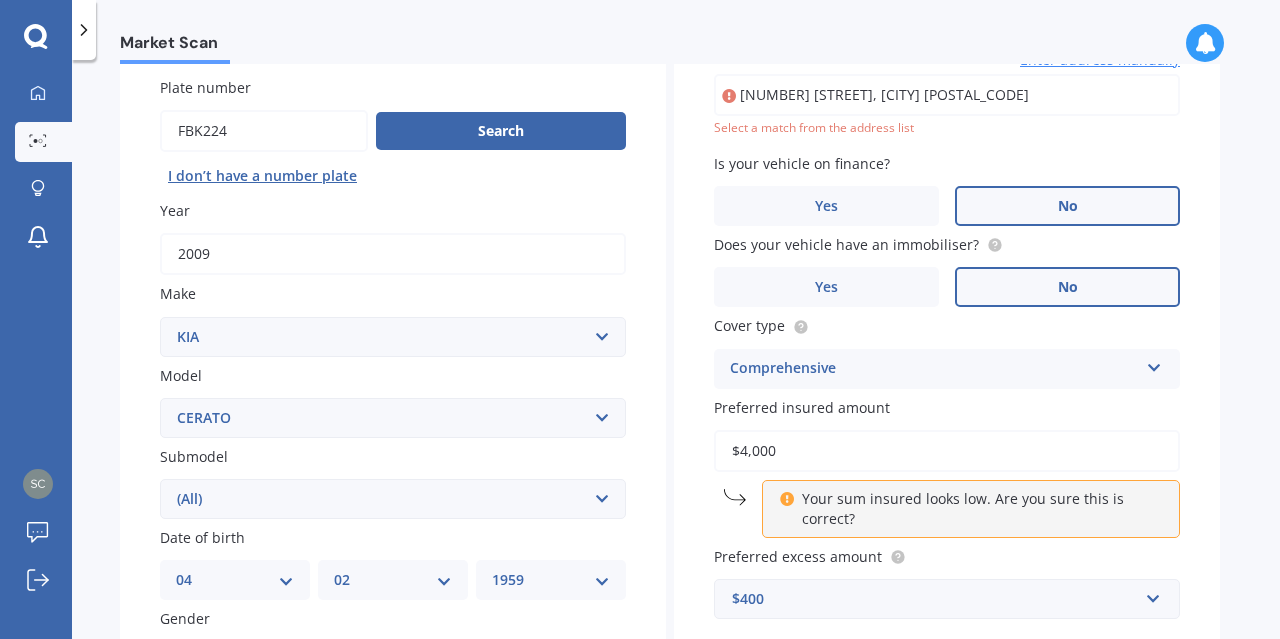 scroll, scrollTop: 136, scrollLeft: 0, axis: vertical 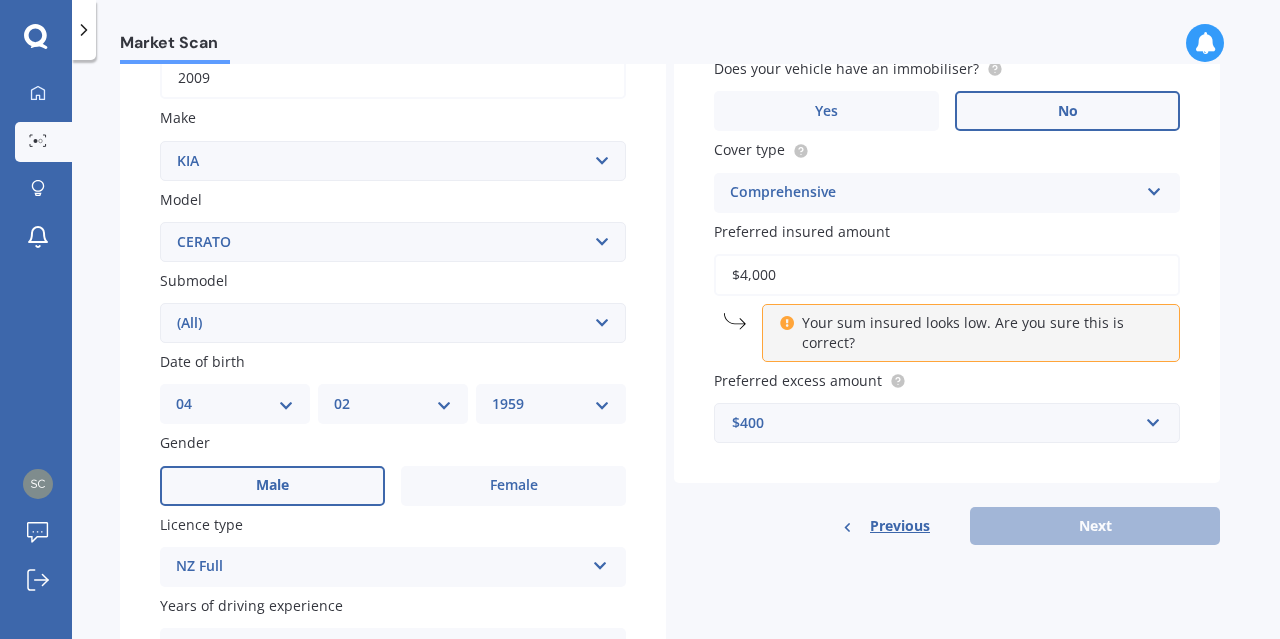 click on "$4,000" at bounding box center [947, 275] 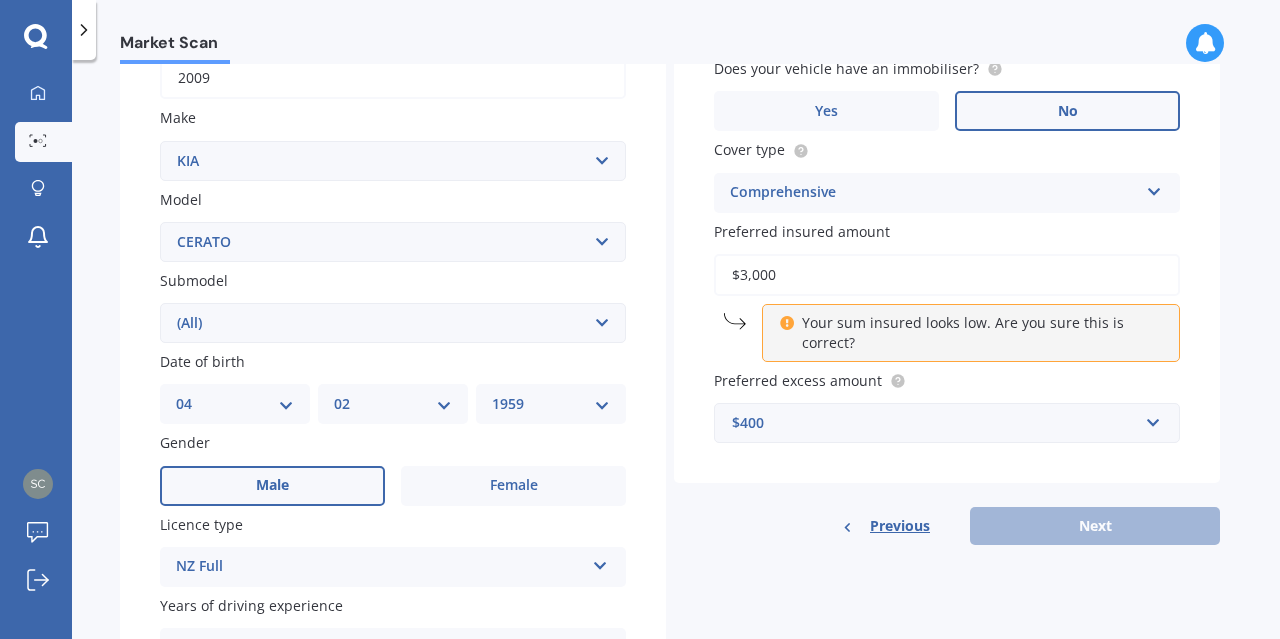 type on "$3,000" 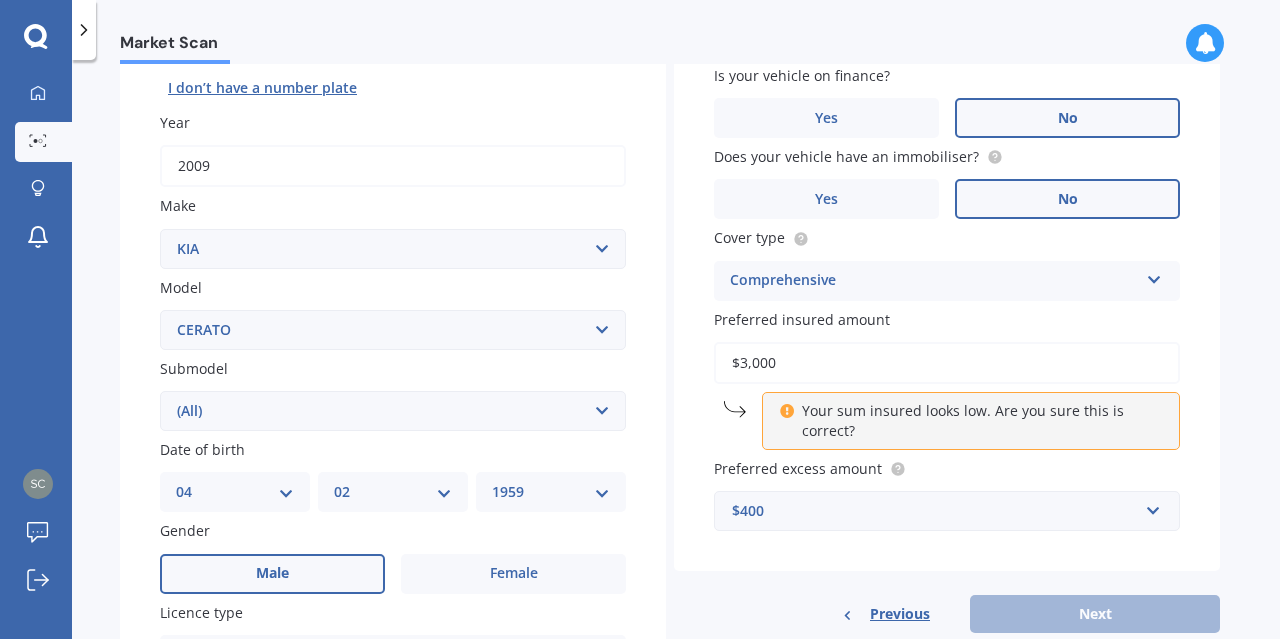 scroll, scrollTop: 36, scrollLeft: 0, axis: vertical 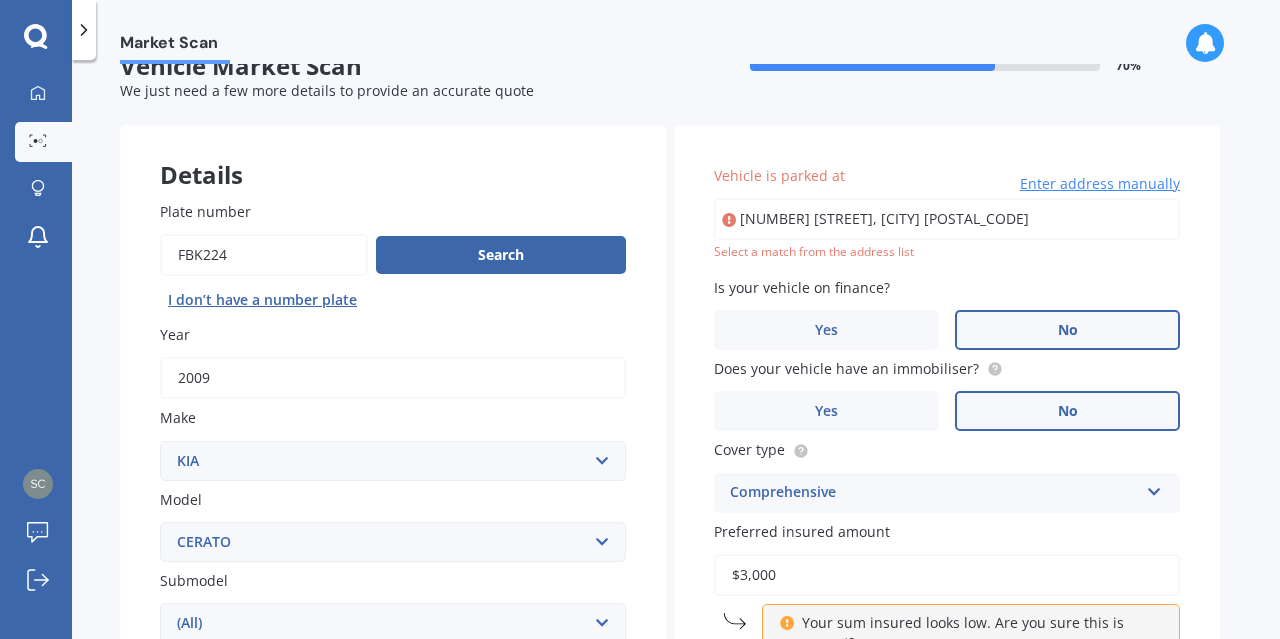 click on "[NUMBER] [STREET], [CITY] [POSTAL_CODE]" at bounding box center (947, 219) 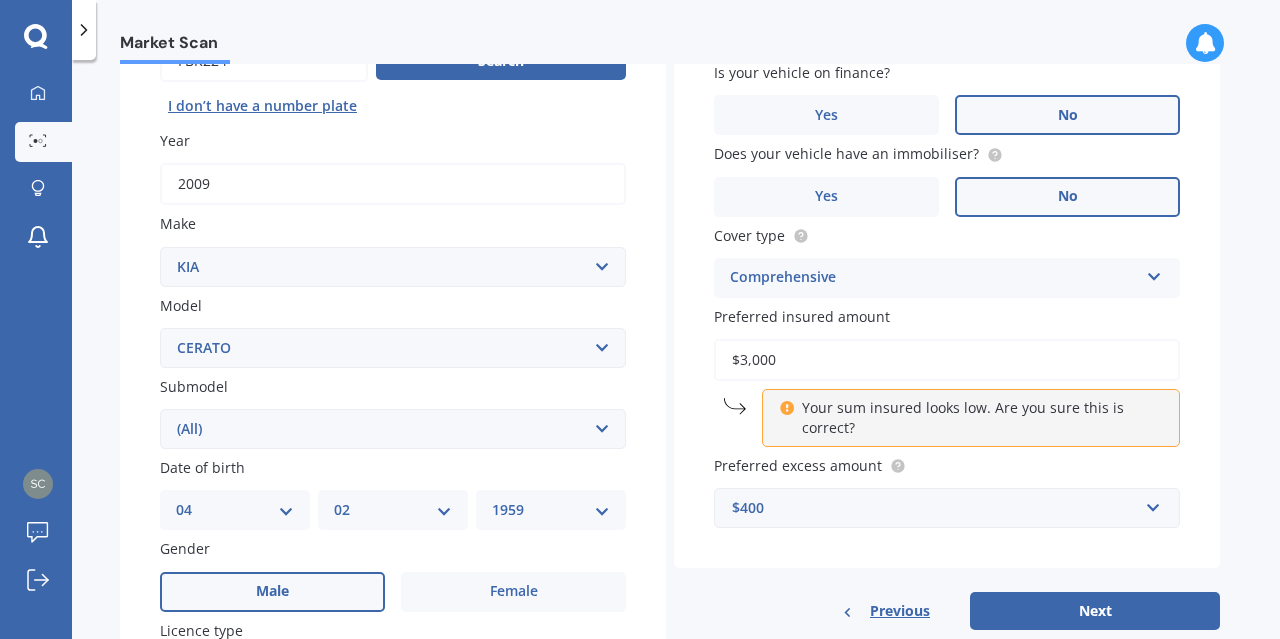 scroll, scrollTop: 236, scrollLeft: 0, axis: vertical 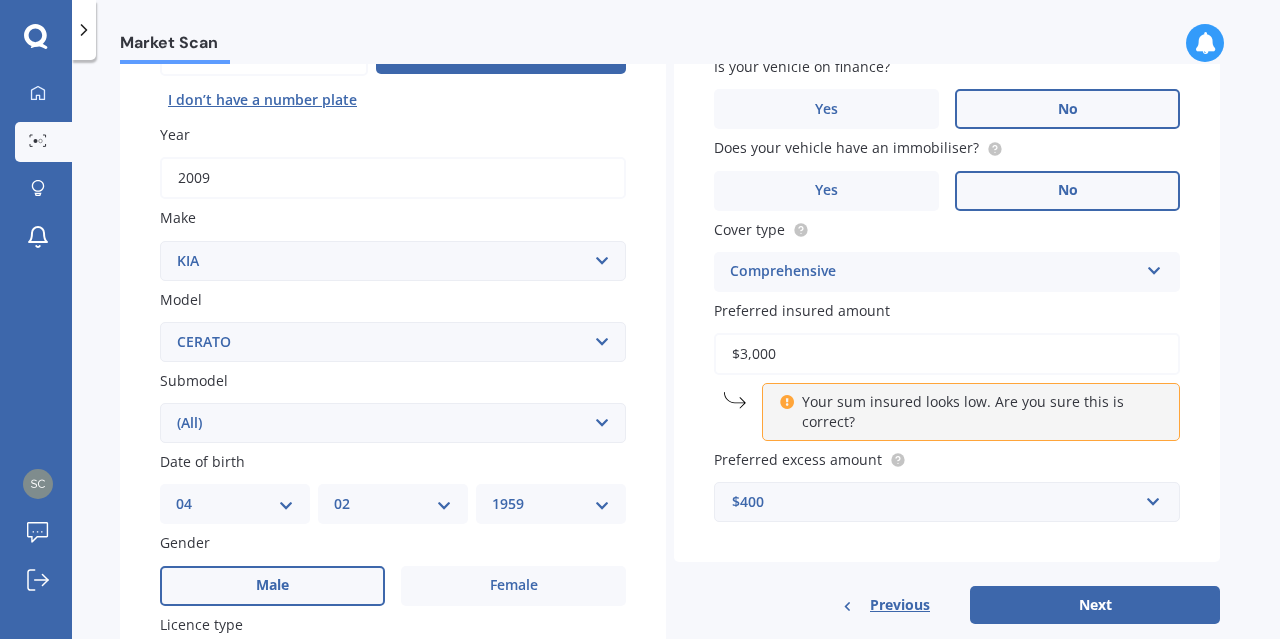 click on "Your sum insured looks low. Are you sure this is correct?" at bounding box center [978, 412] 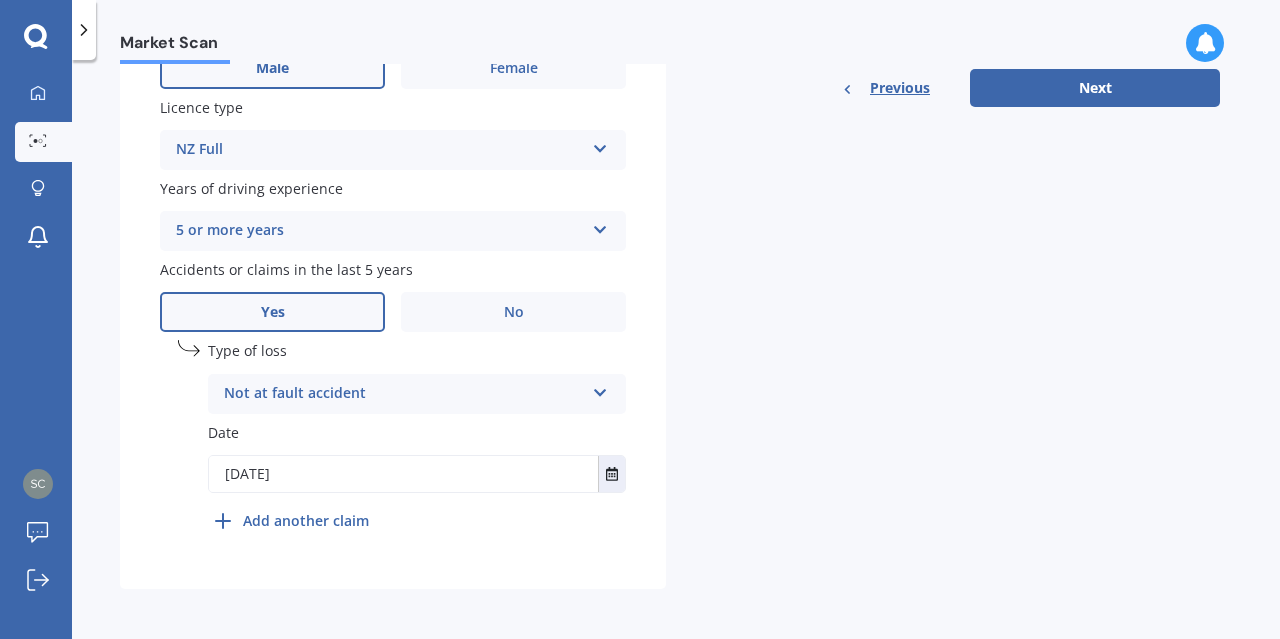 scroll, scrollTop: 758, scrollLeft: 0, axis: vertical 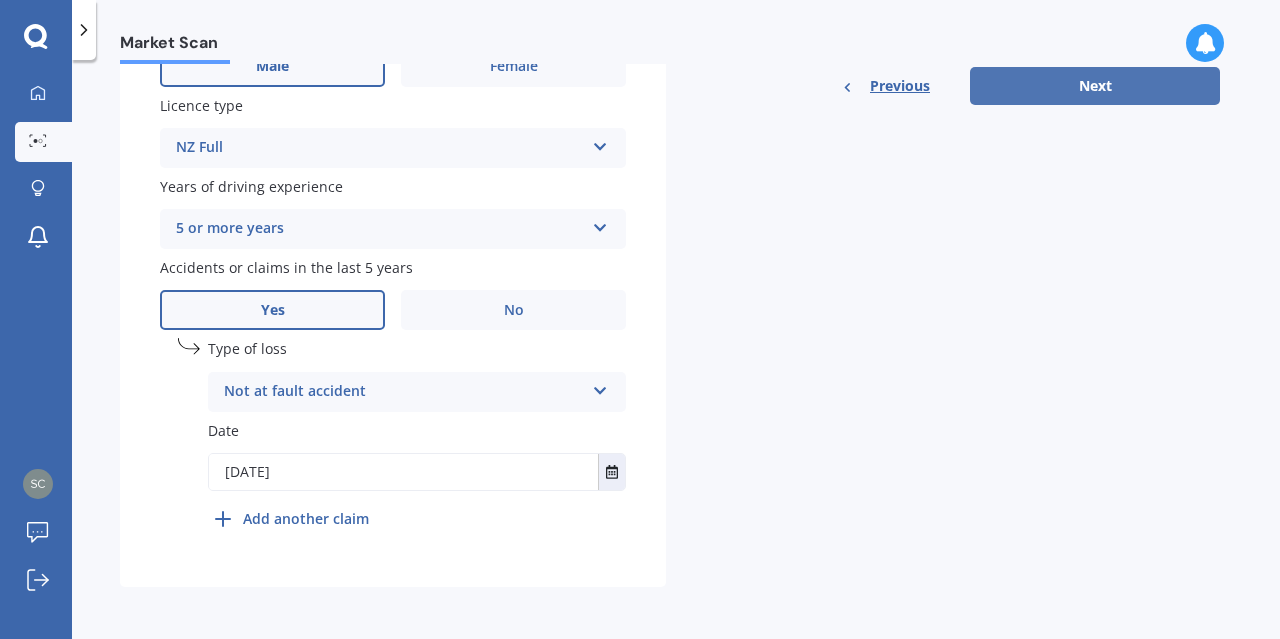 click on "Next" at bounding box center [1095, 86] 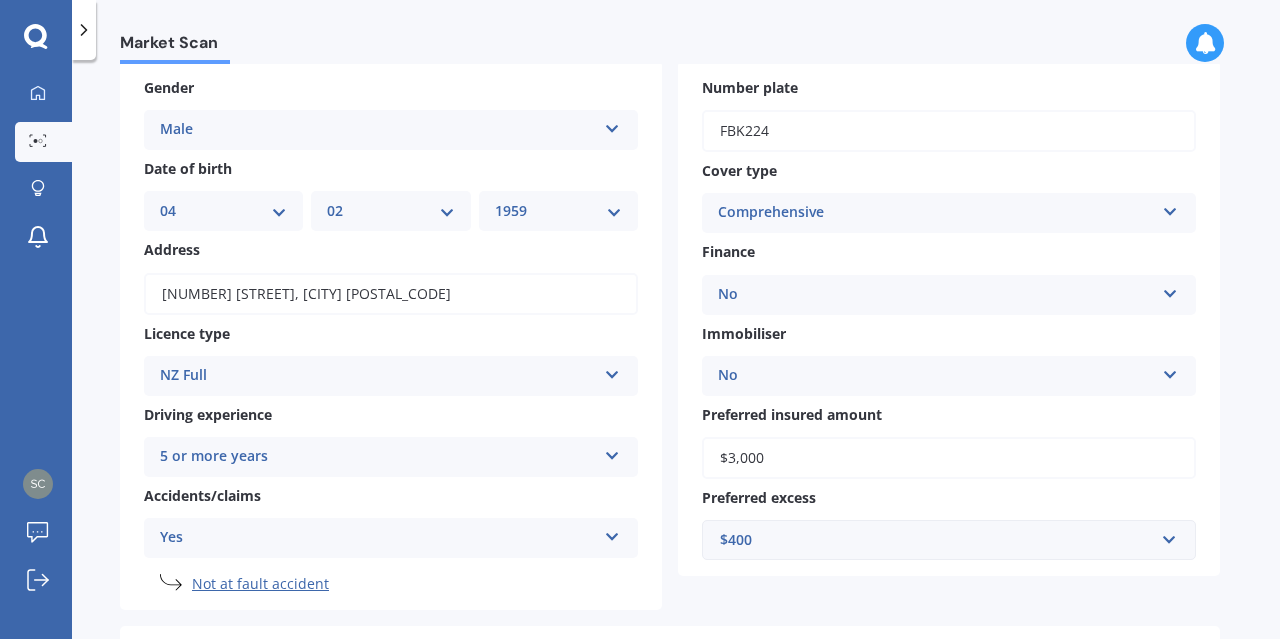 scroll, scrollTop: 428, scrollLeft: 0, axis: vertical 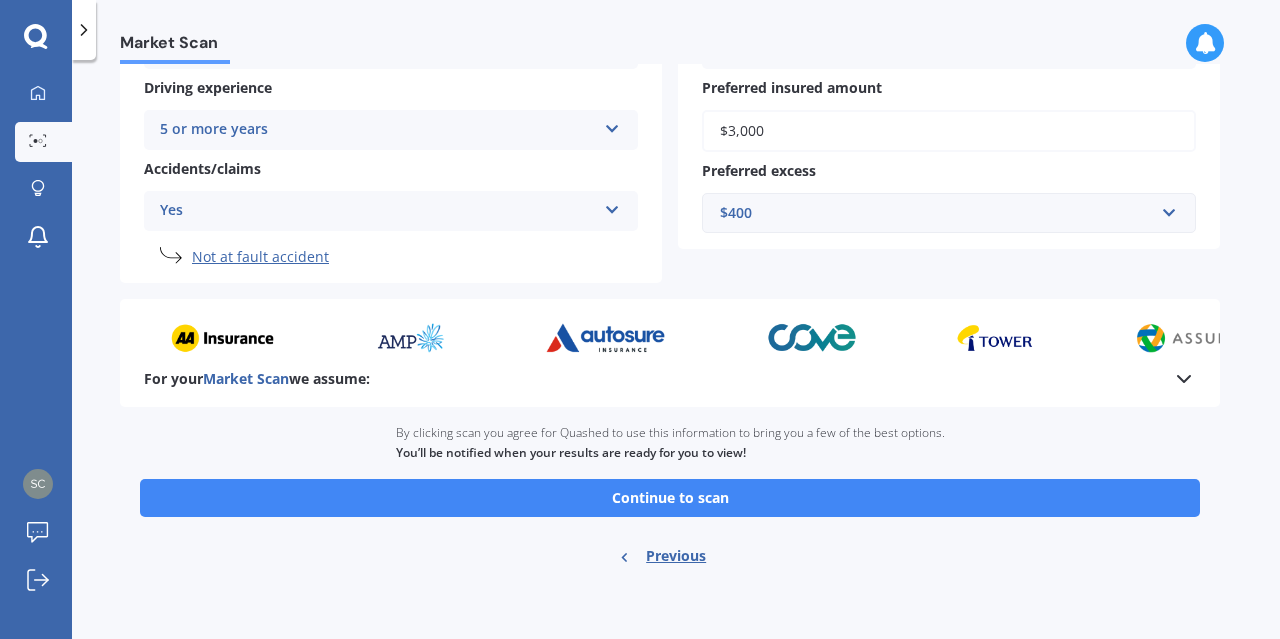 click on "Continue to scan" at bounding box center [670, 498] 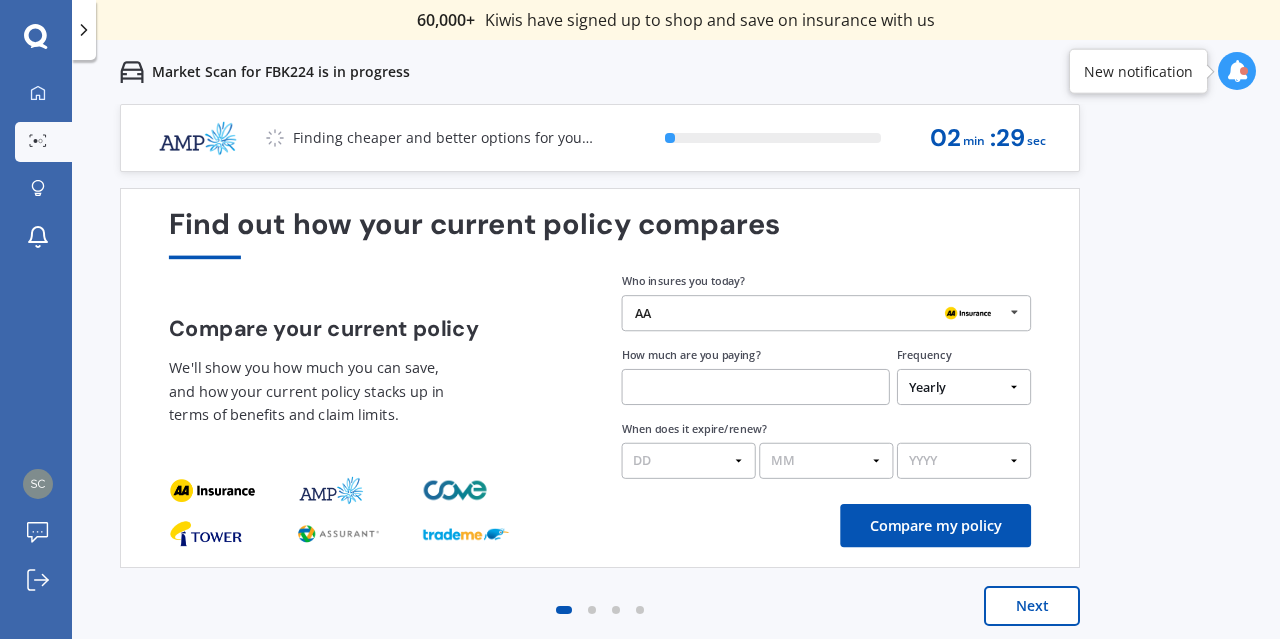 scroll, scrollTop: 6, scrollLeft: 0, axis: vertical 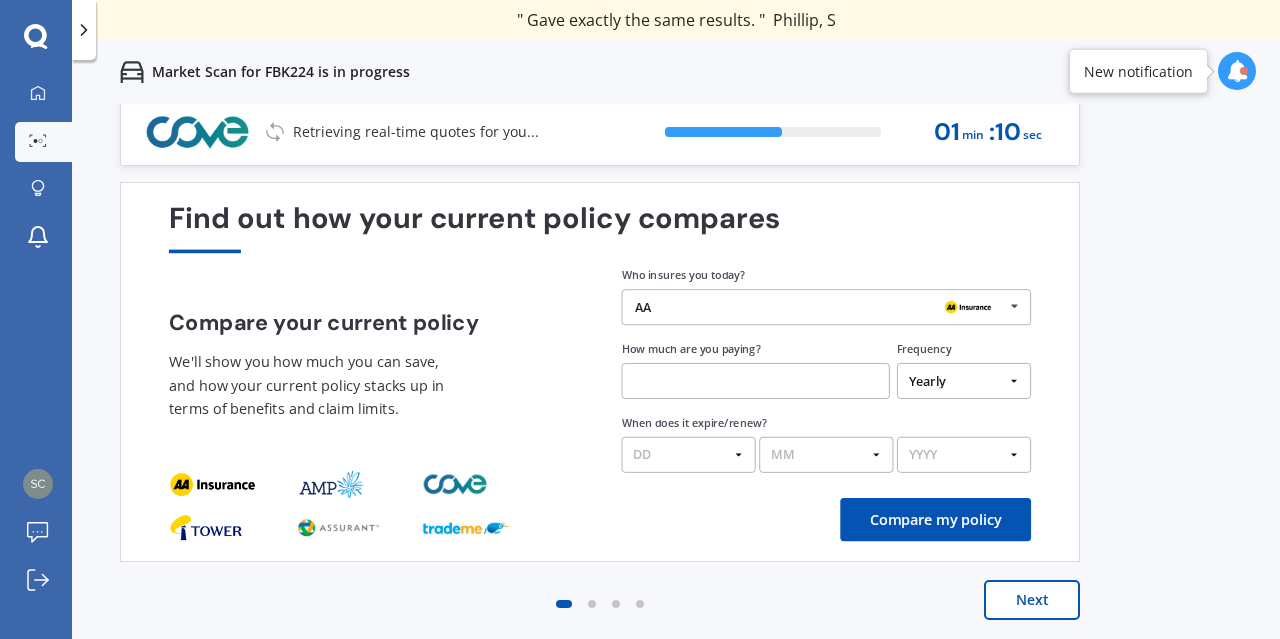 click on "Yearly Six-Monthly Quarterly Monthly Fortnightly Weekly One-Off" at bounding box center [964, 381] 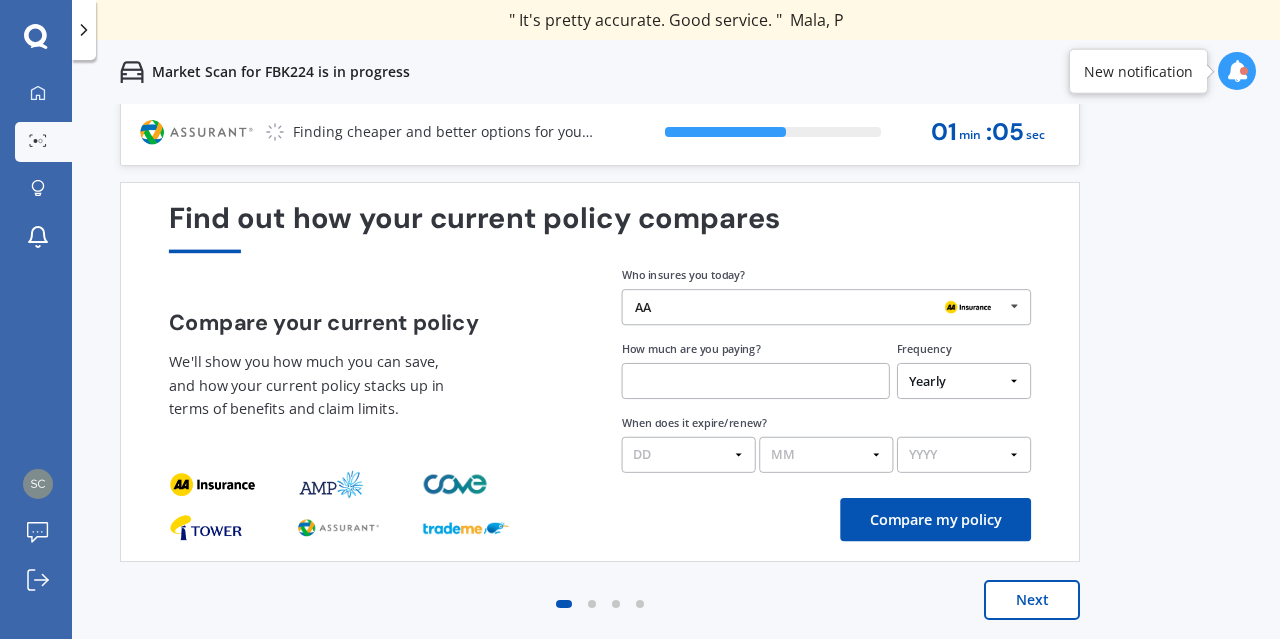 click on "Yearly Six-Monthly Quarterly Monthly Fortnightly Weekly One-Off" at bounding box center (964, 381) 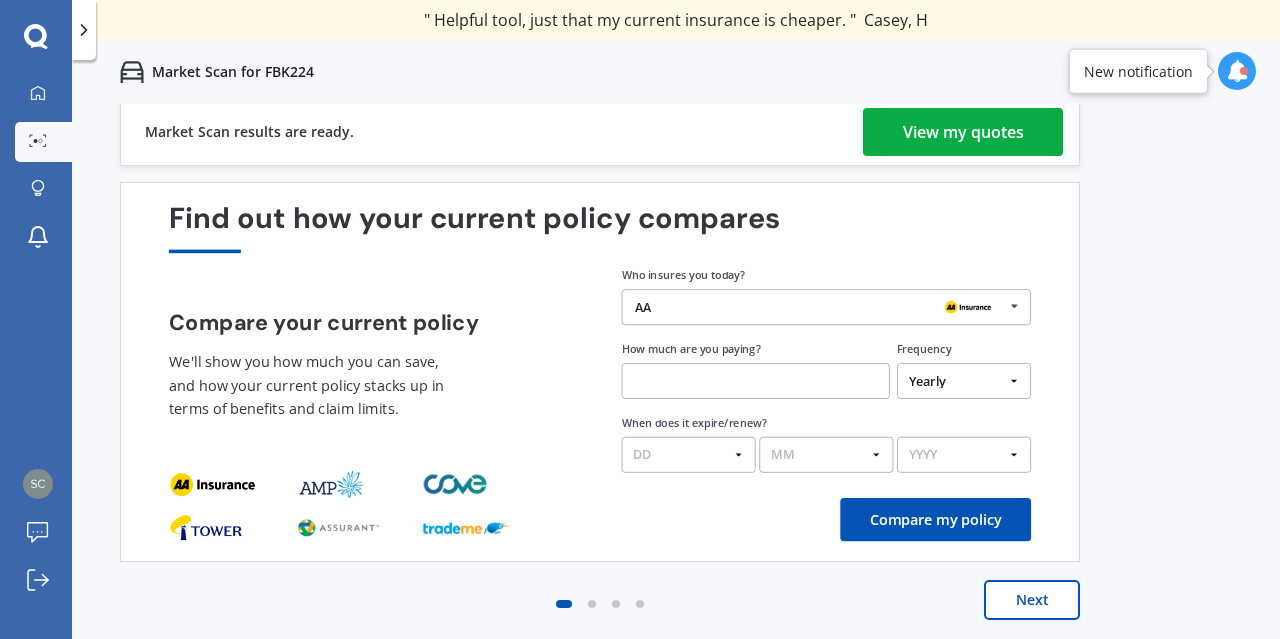 scroll, scrollTop: 0, scrollLeft: 0, axis: both 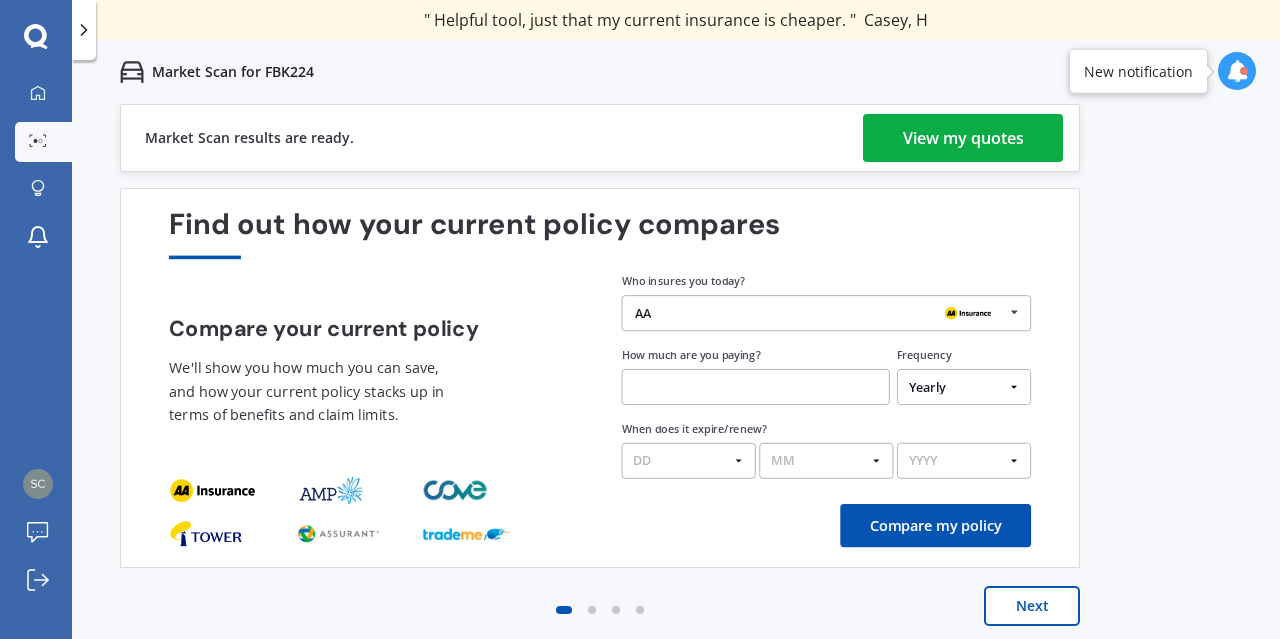 click on "View my quotes" at bounding box center (963, 138) 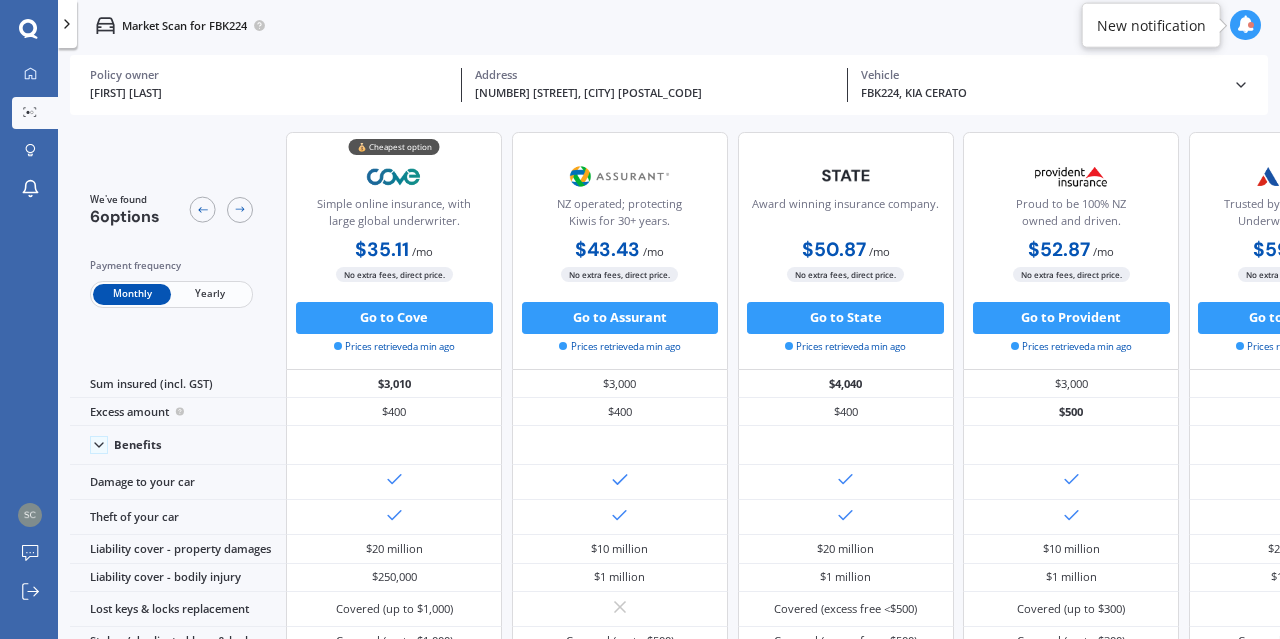 click on "Yearly" at bounding box center (210, 294) 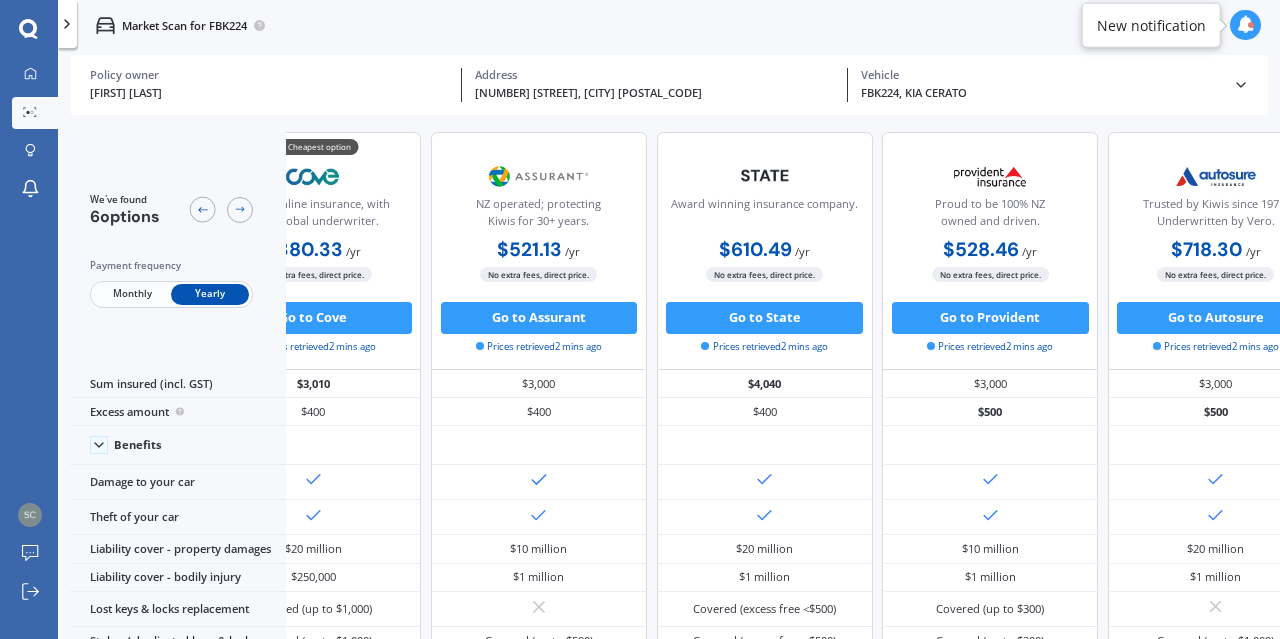 scroll, scrollTop: 0, scrollLeft: 0, axis: both 